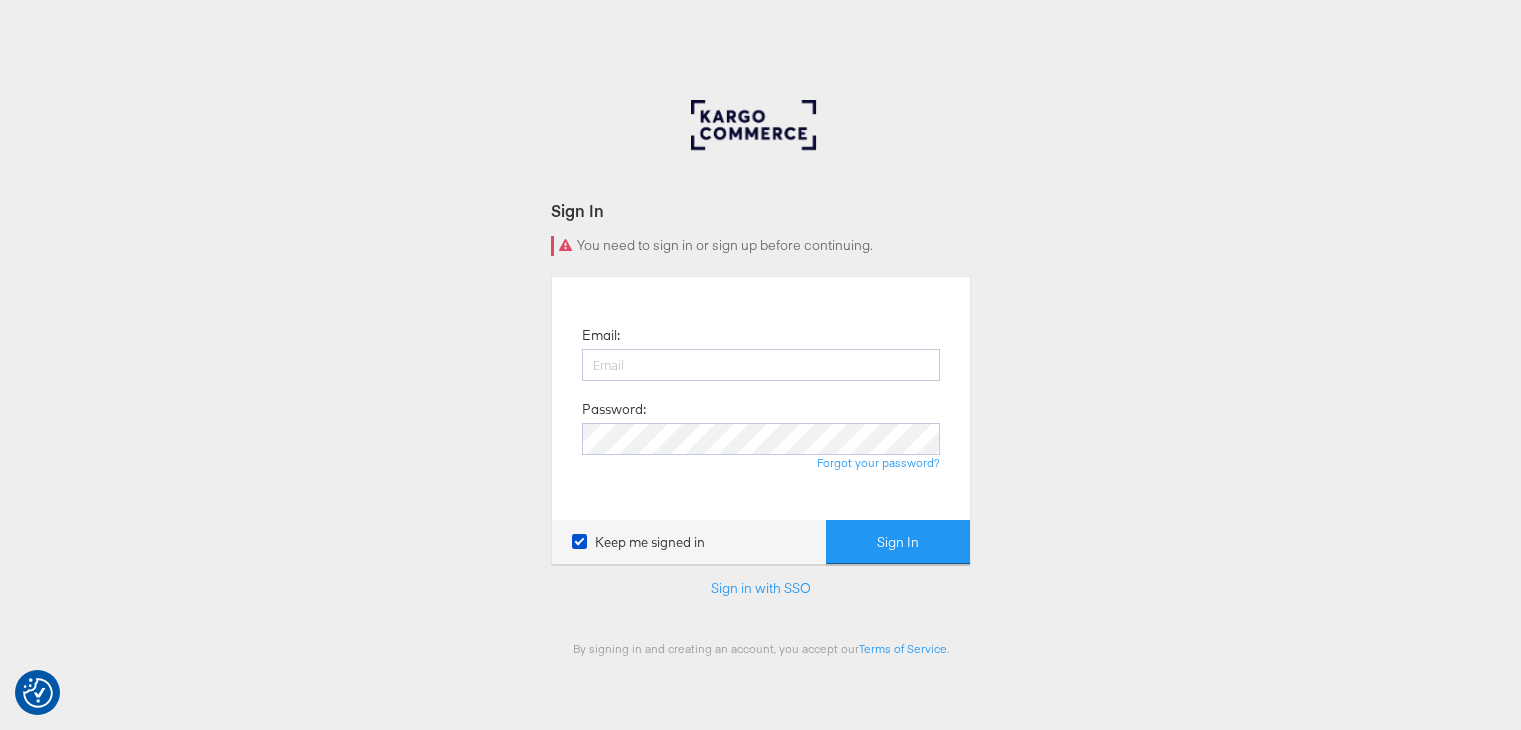scroll, scrollTop: 0, scrollLeft: 0, axis: both 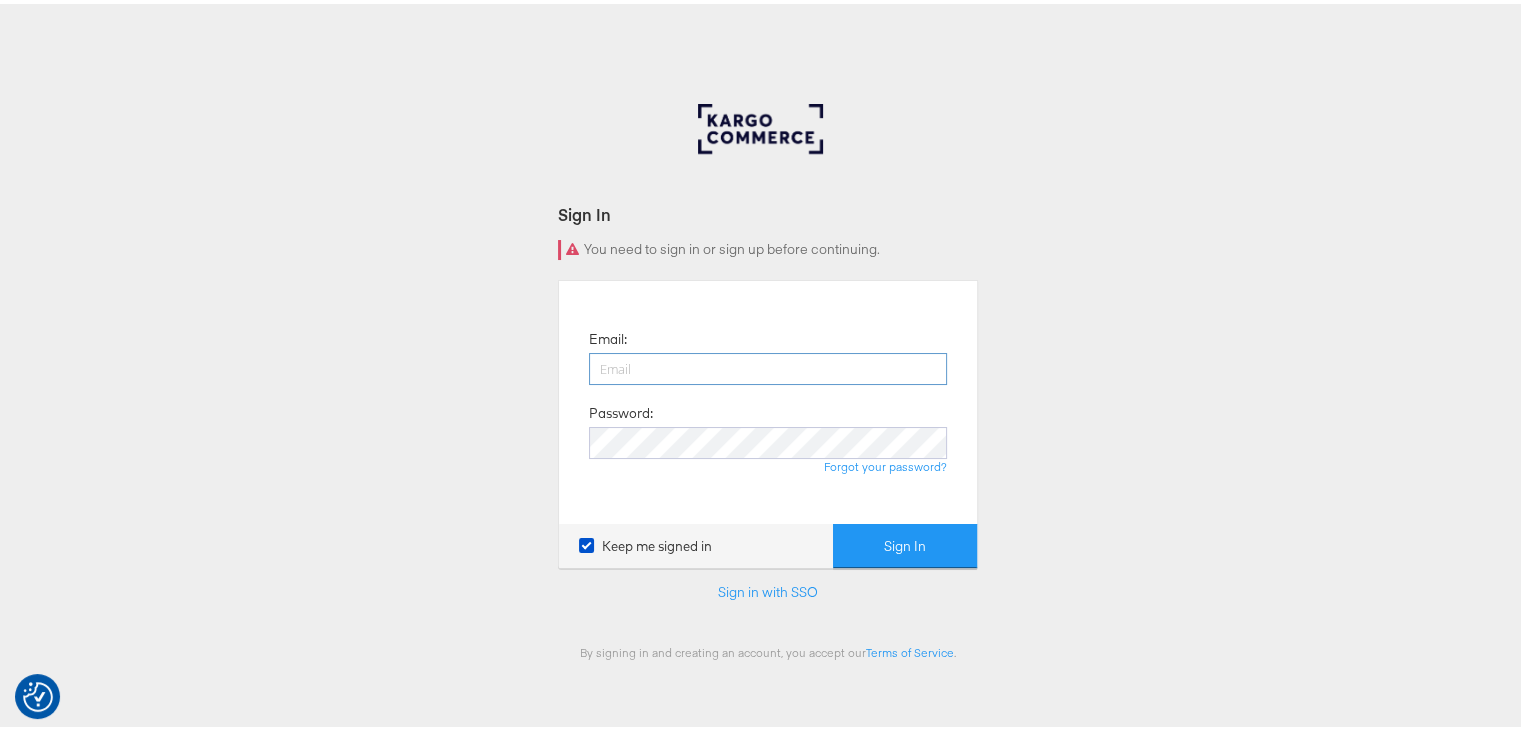 click at bounding box center (768, 365) 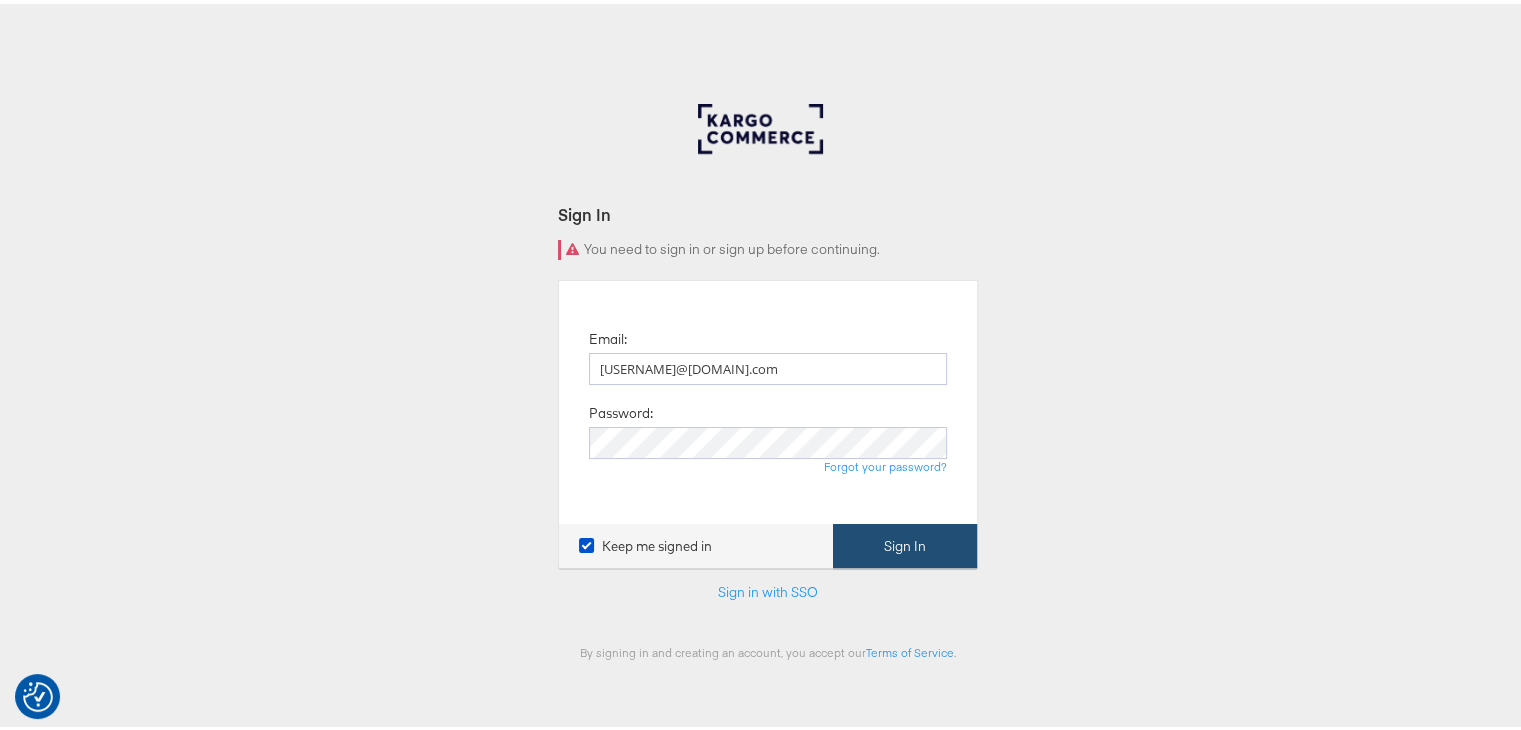 click on "Sign In" at bounding box center (905, 542) 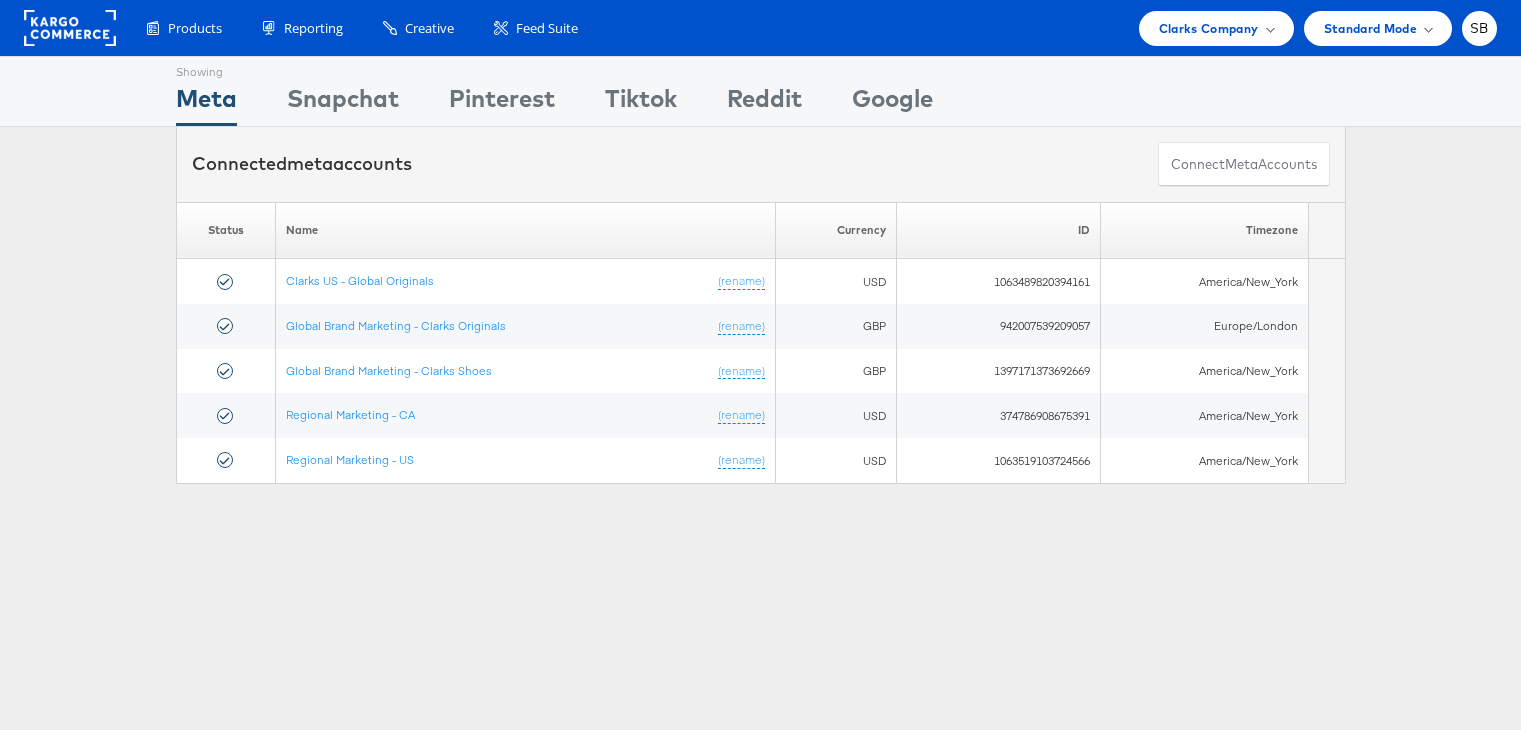 scroll, scrollTop: 0, scrollLeft: 0, axis: both 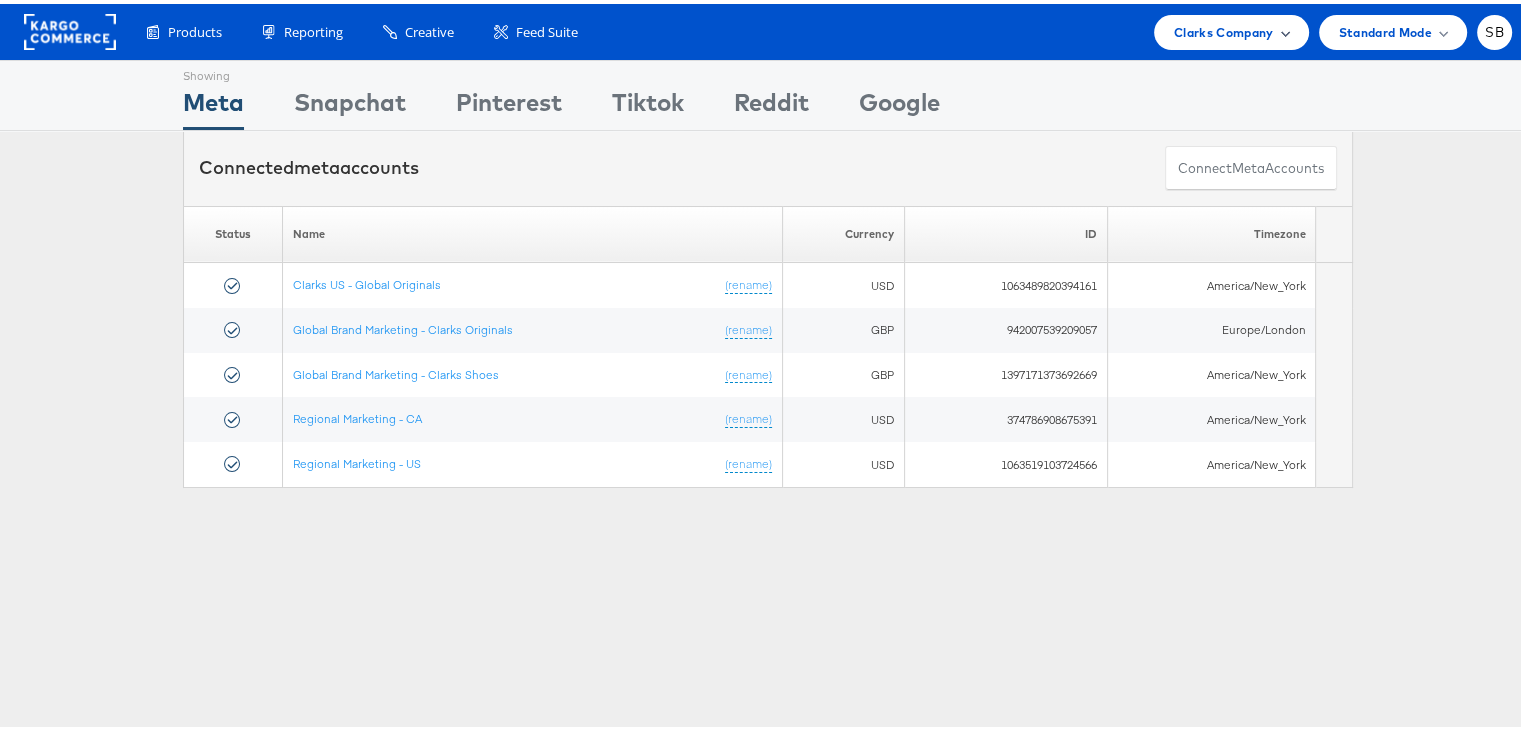 click on "Clarks Company" at bounding box center [1224, 28] 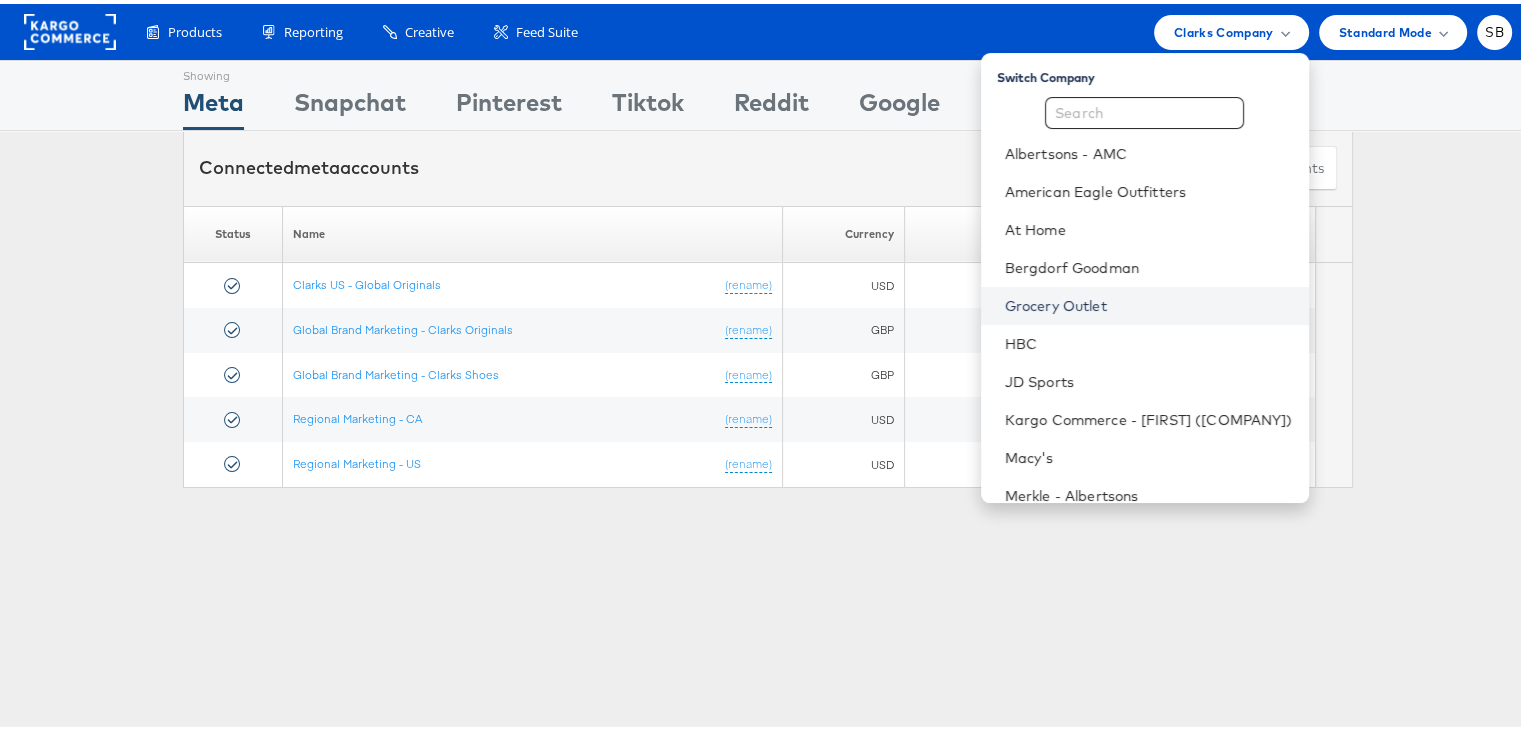 click on "Grocery Outlet" at bounding box center (1149, 302) 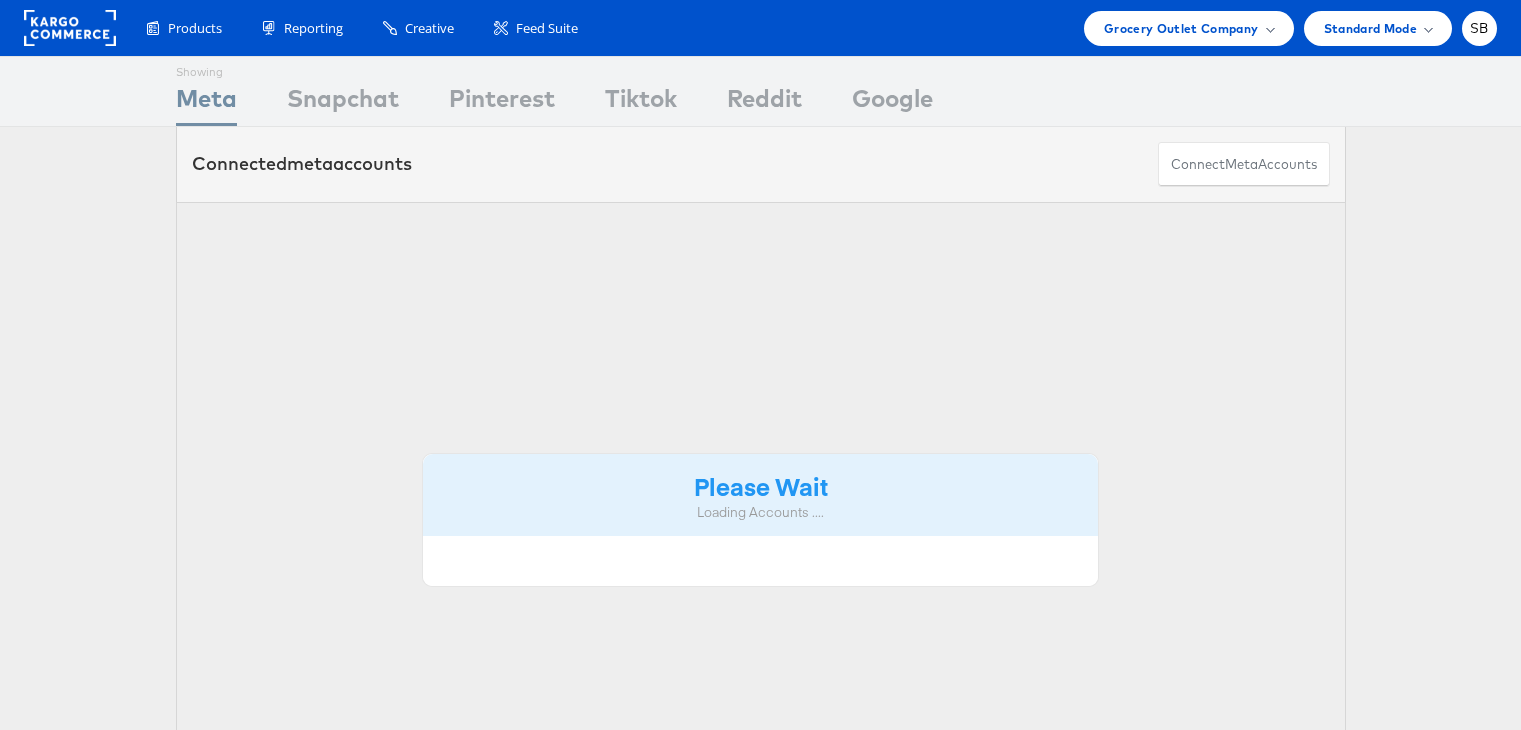 scroll, scrollTop: 0, scrollLeft: 0, axis: both 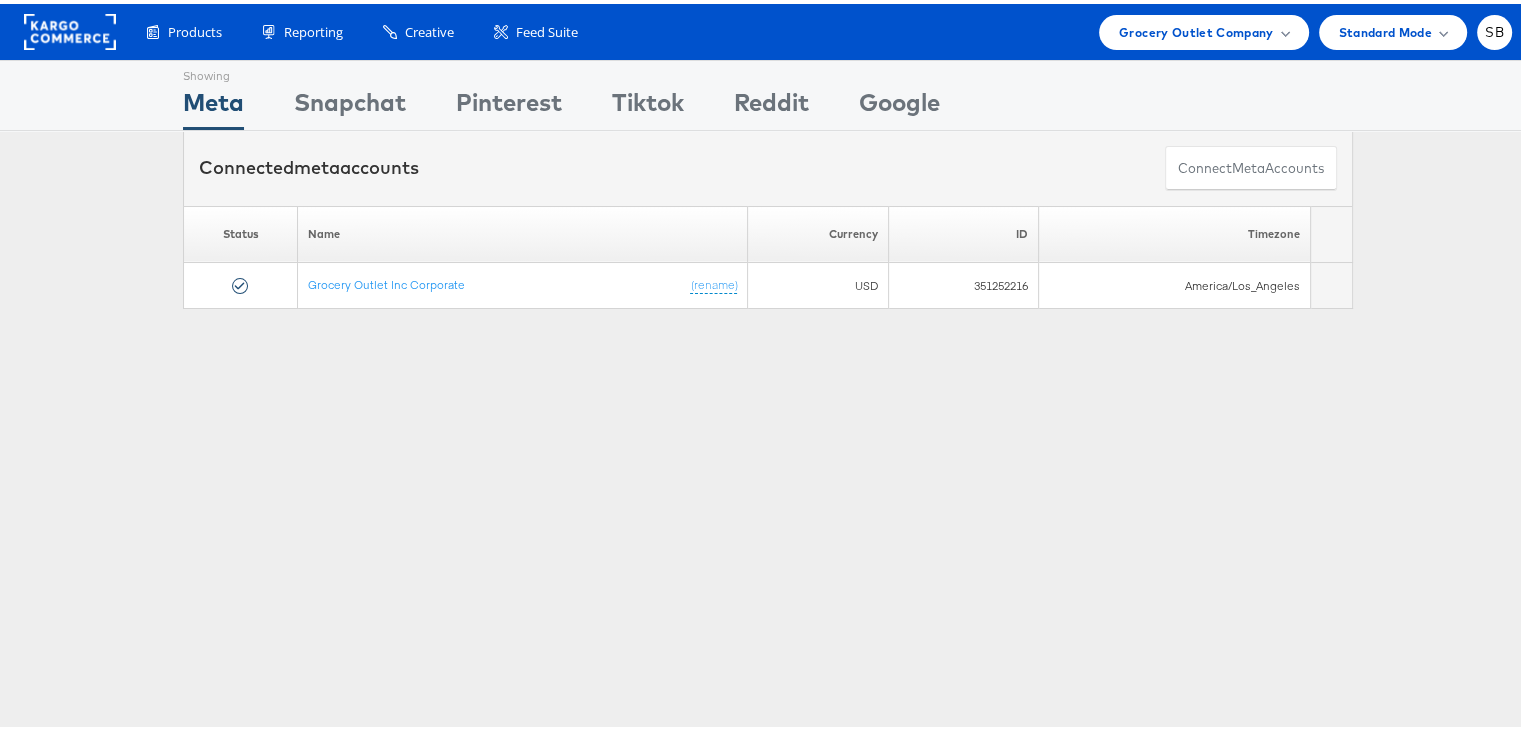 click on "351252216" at bounding box center [963, 282] 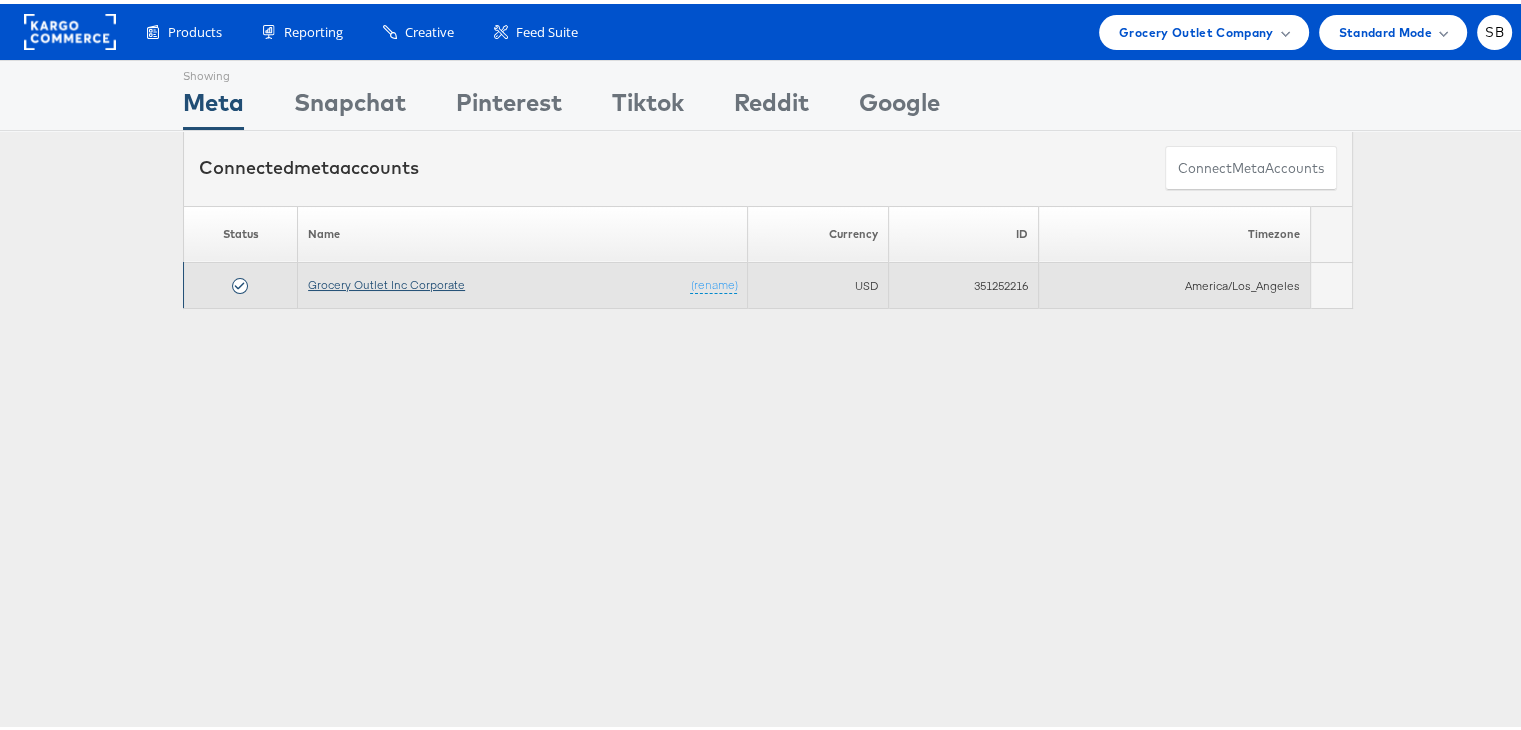 click on "Grocery Outlet Inc Corporate" at bounding box center [386, 280] 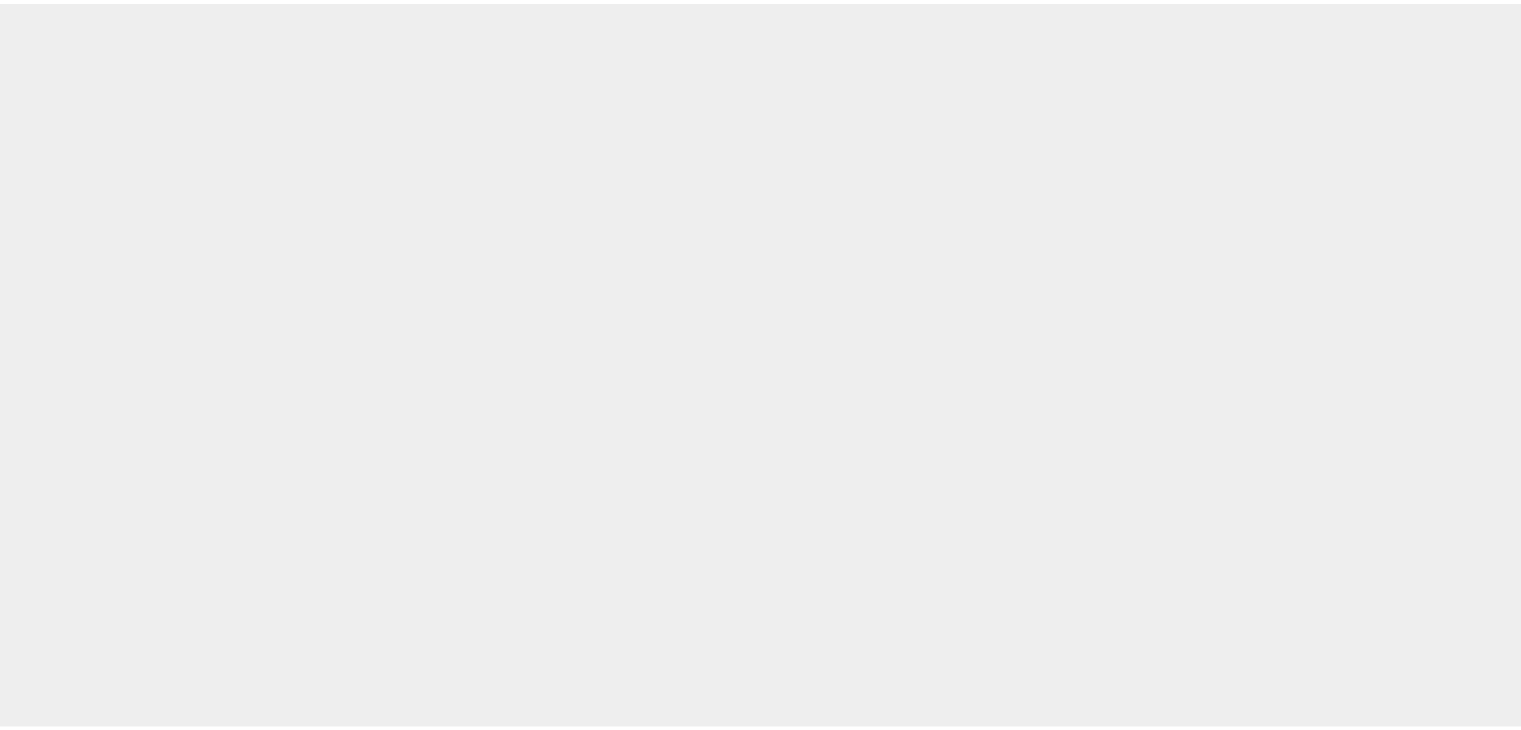 scroll, scrollTop: 0, scrollLeft: 0, axis: both 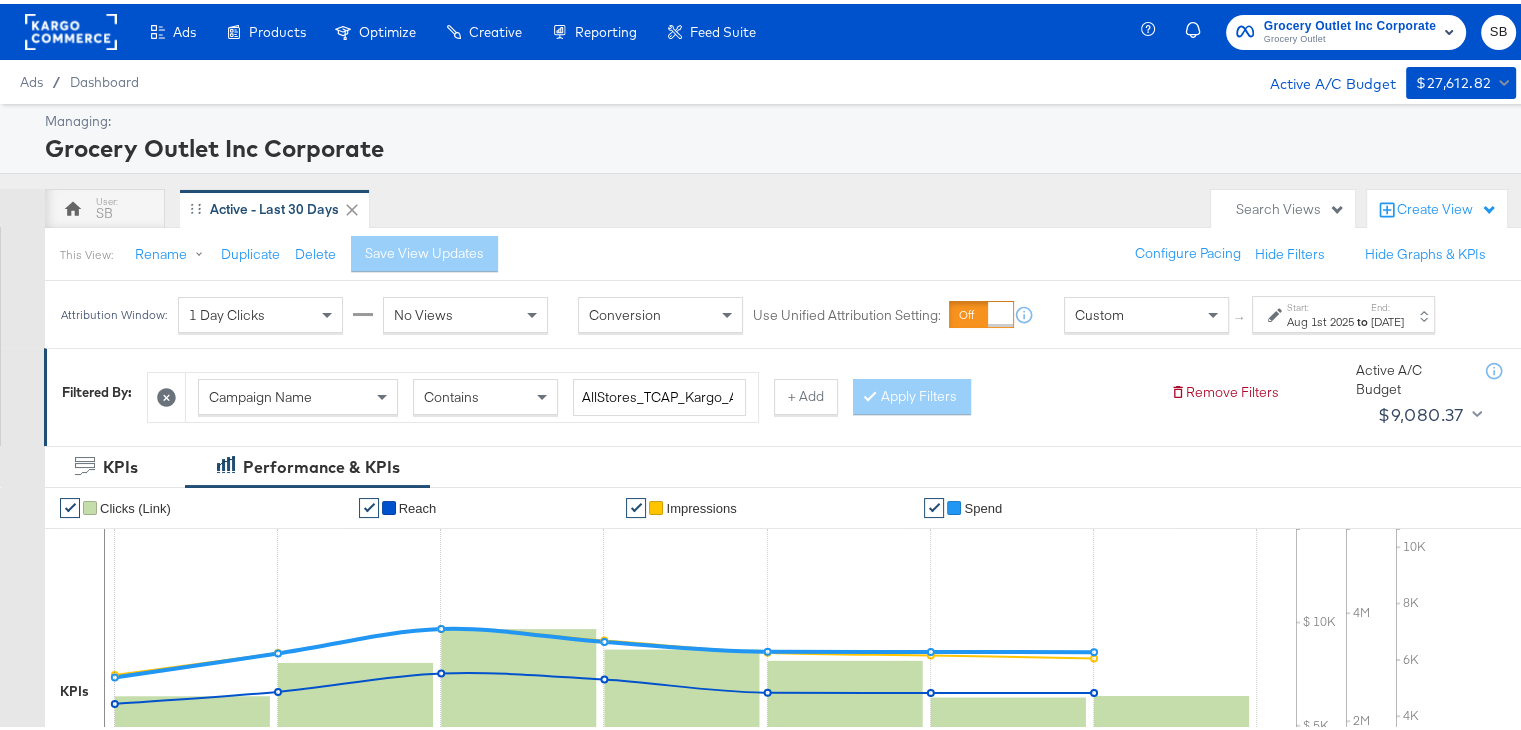 click on "Aug 1st 2025" at bounding box center [1320, 318] 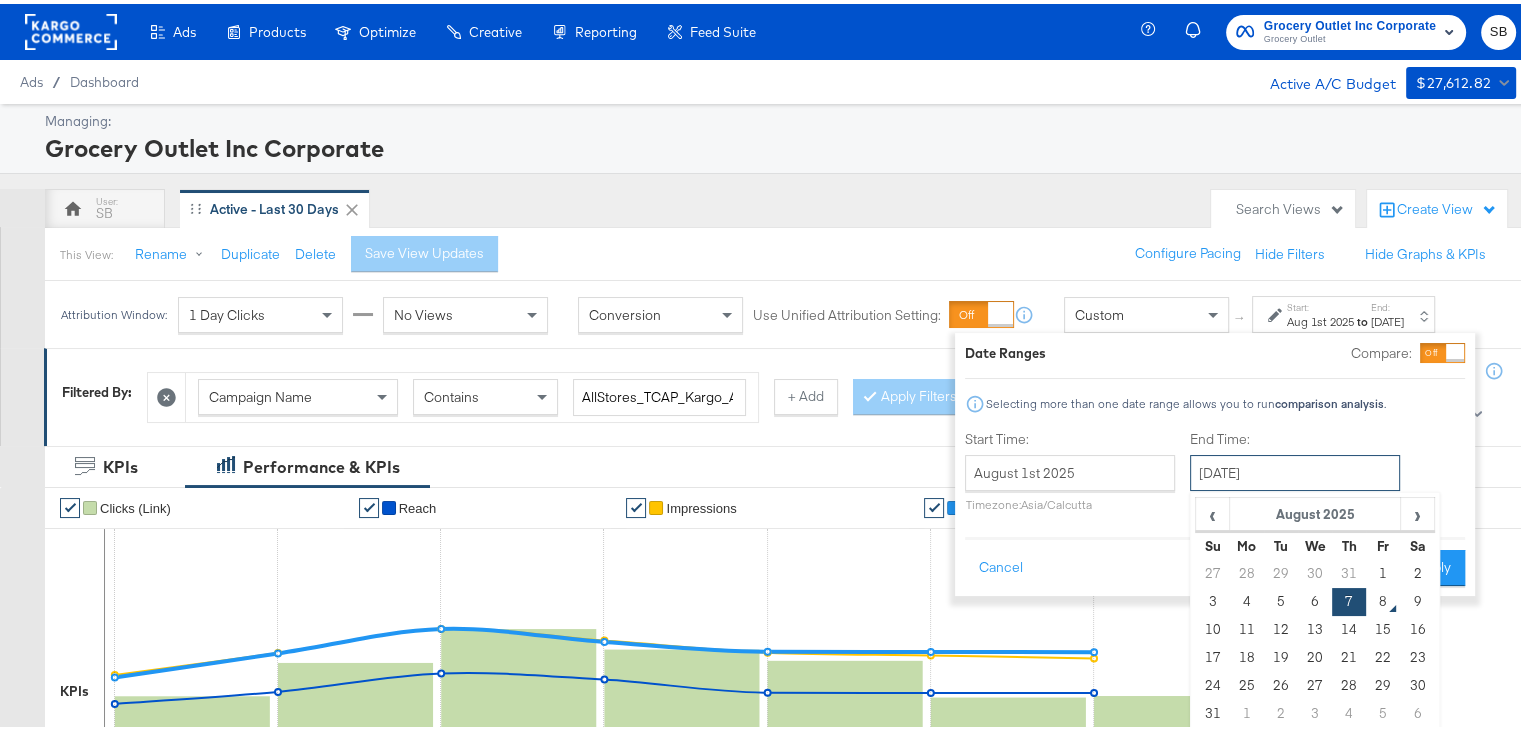 click on "[MONTH] [DAY] [YEAR]" at bounding box center [1295, 469] 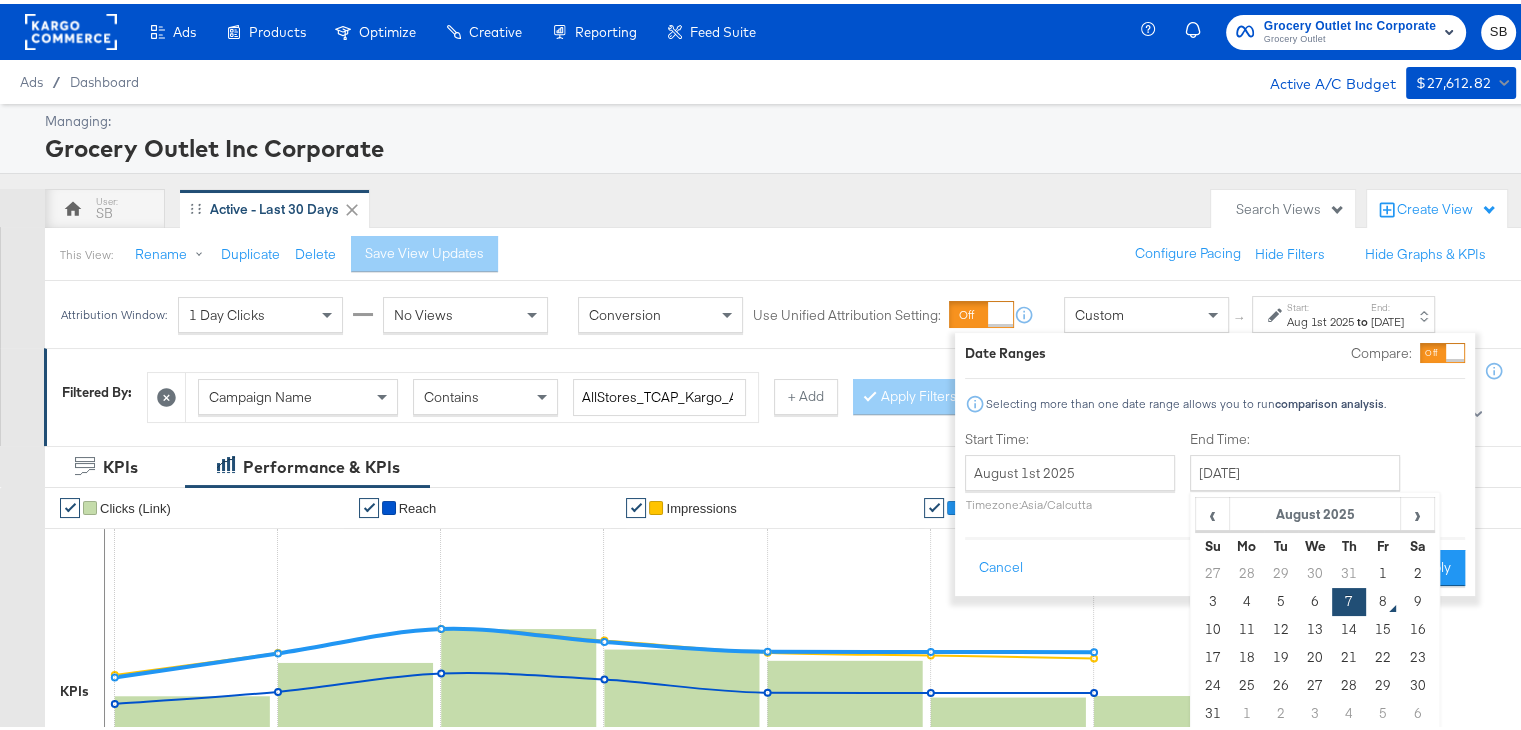 click on "Grocery Outlet Inc Corporate" at bounding box center (778, 144) 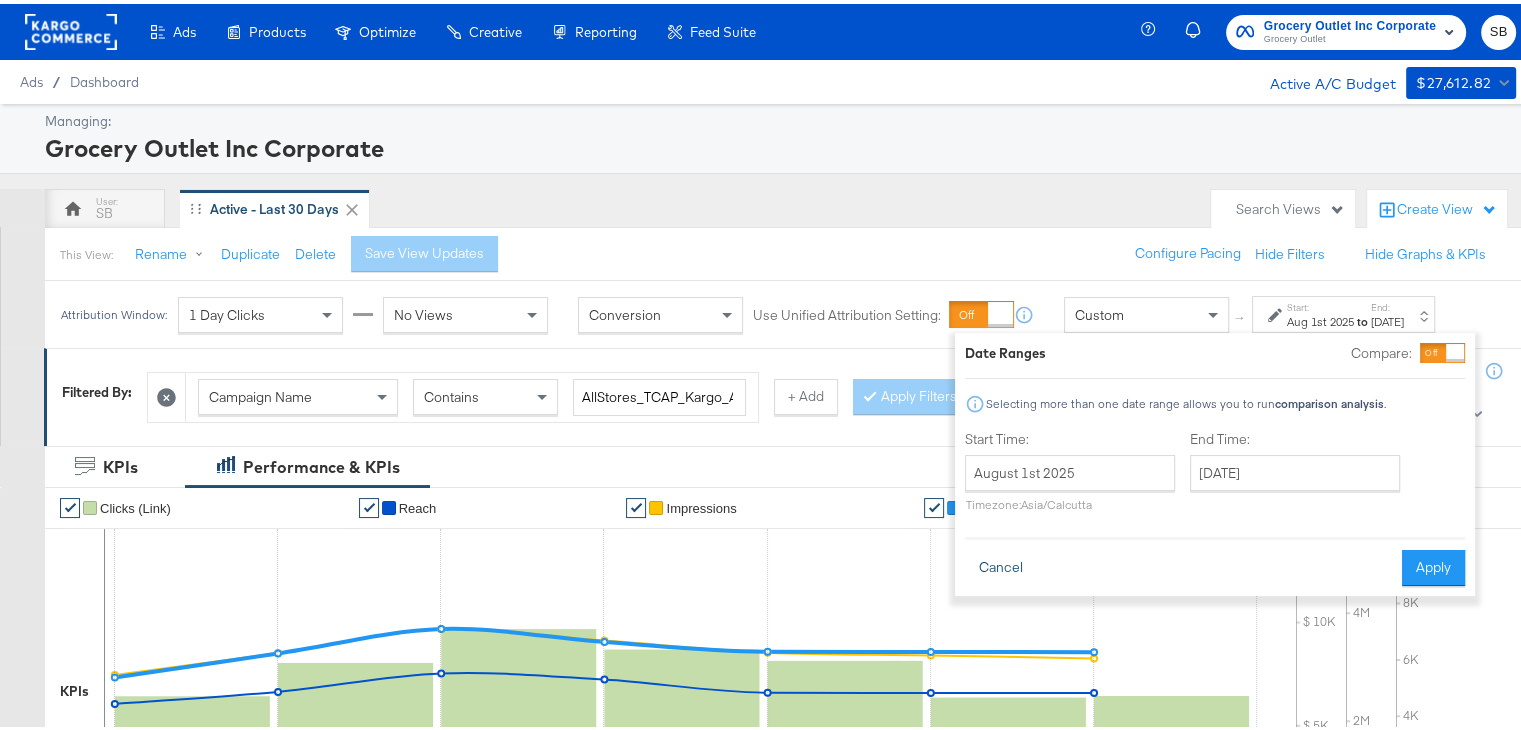 click on "Cancel" at bounding box center [1001, 564] 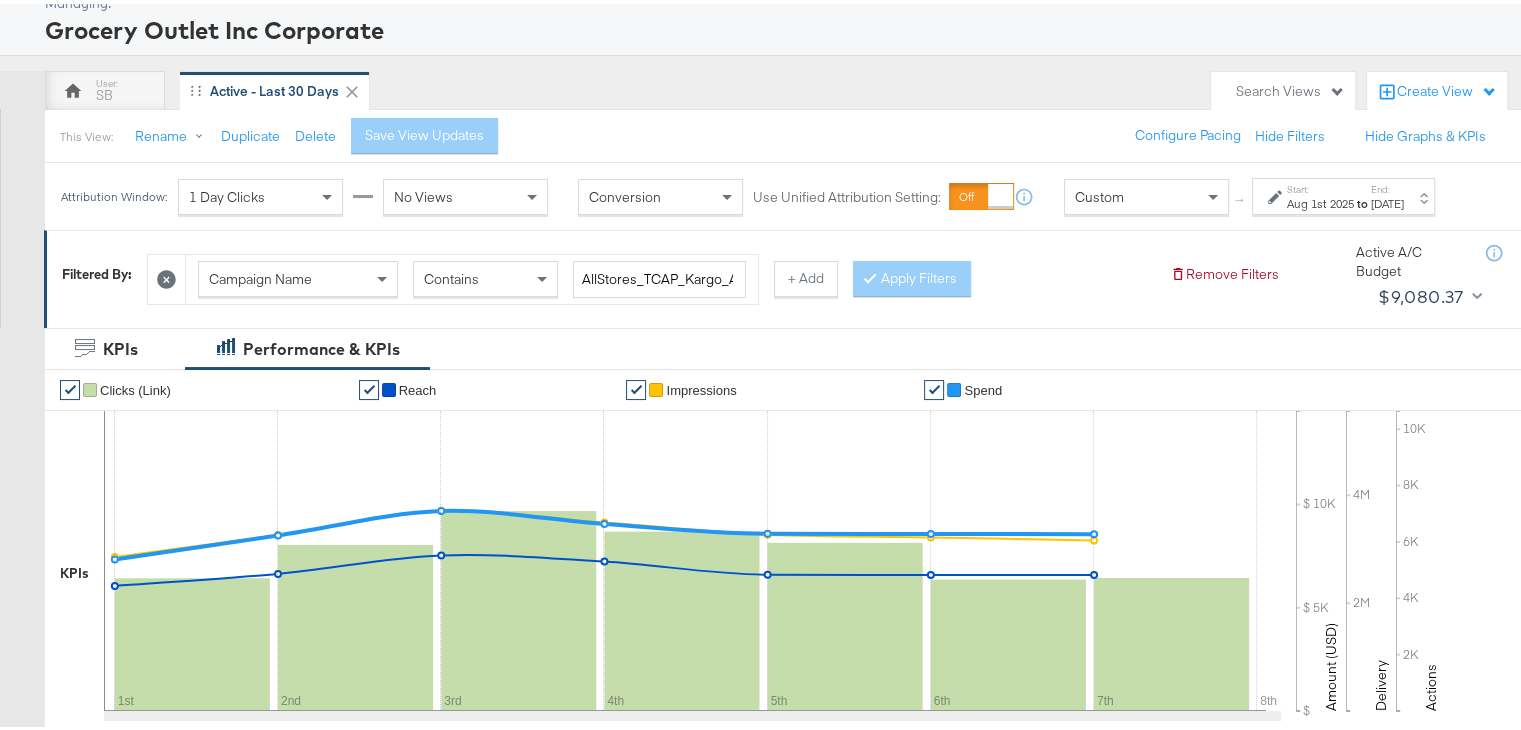 scroll, scrollTop: 0, scrollLeft: 0, axis: both 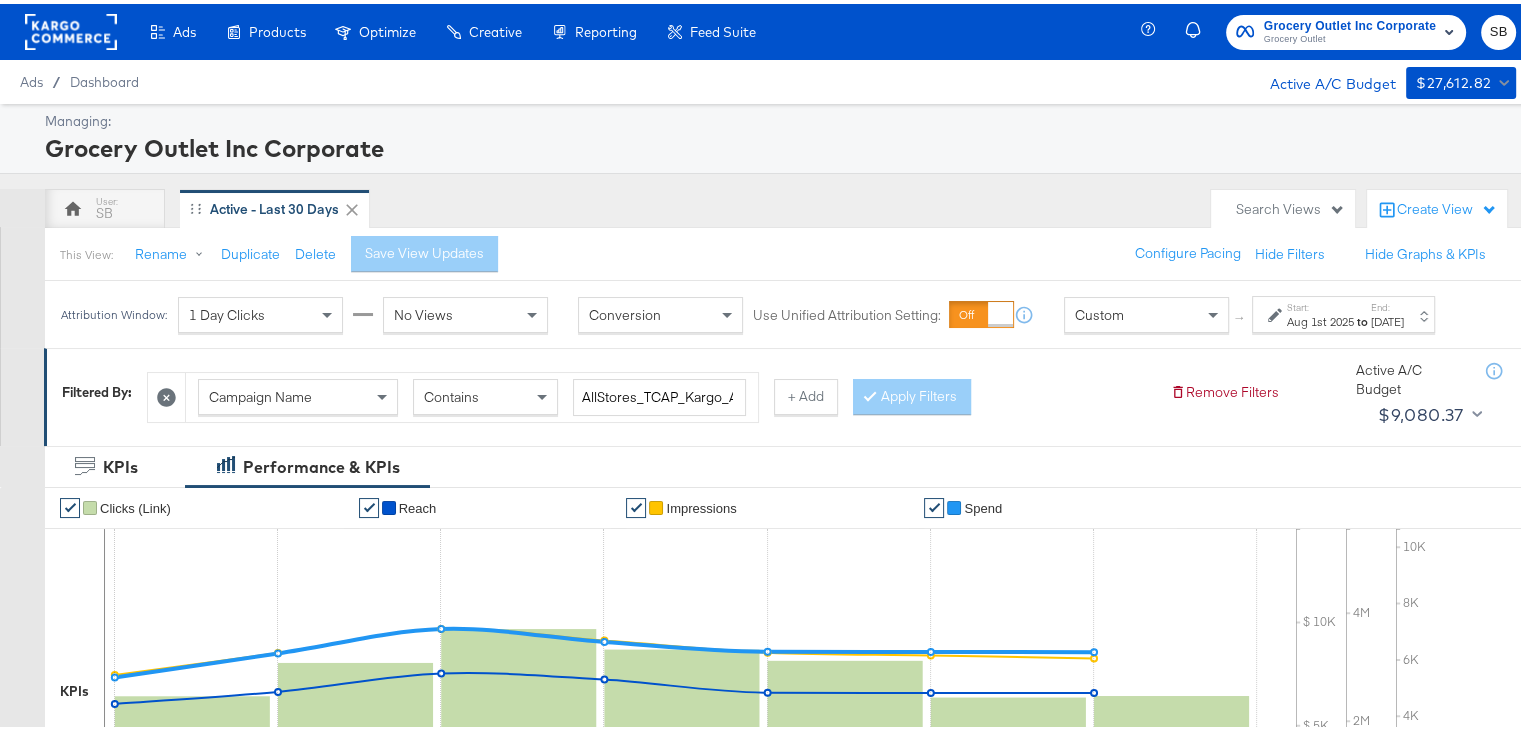 click 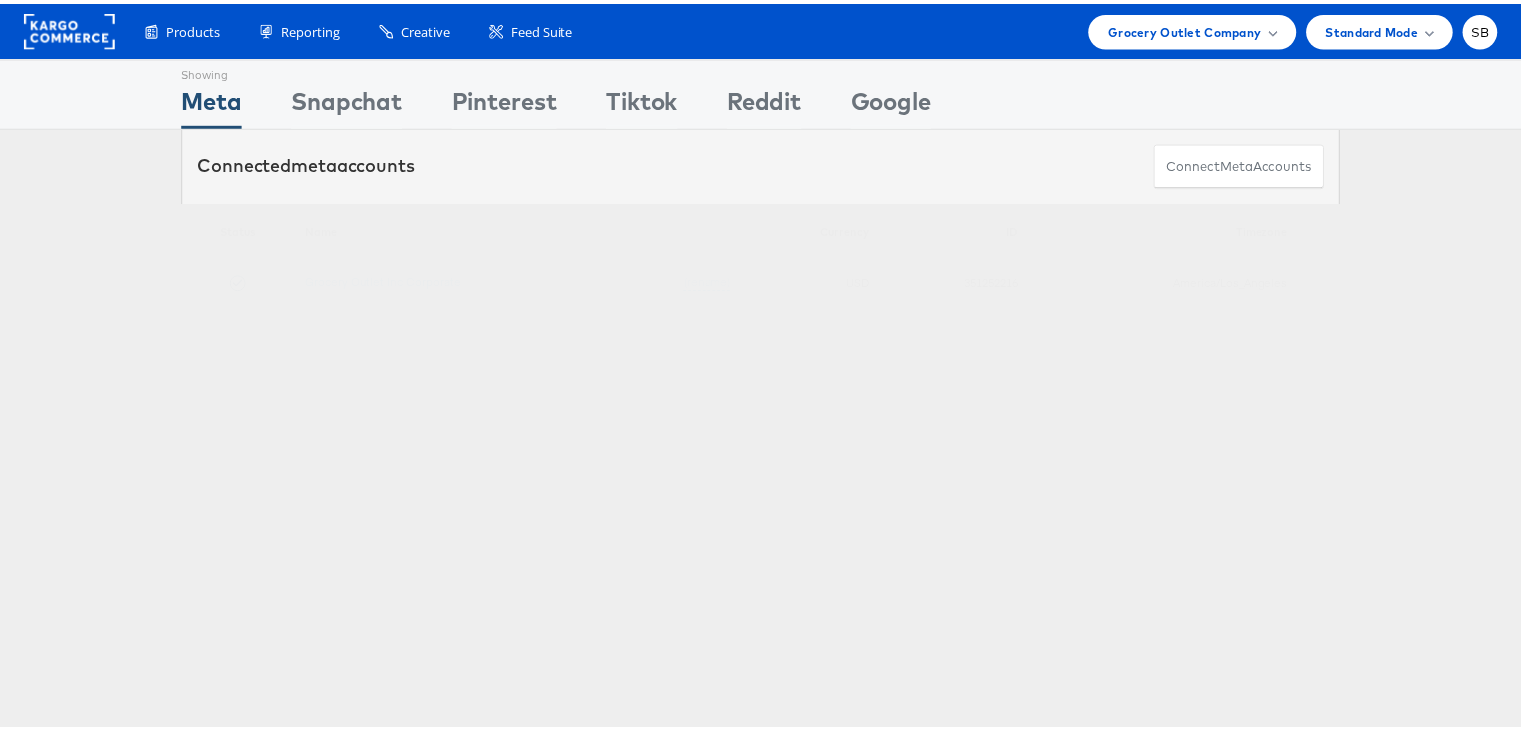 scroll, scrollTop: 0, scrollLeft: 0, axis: both 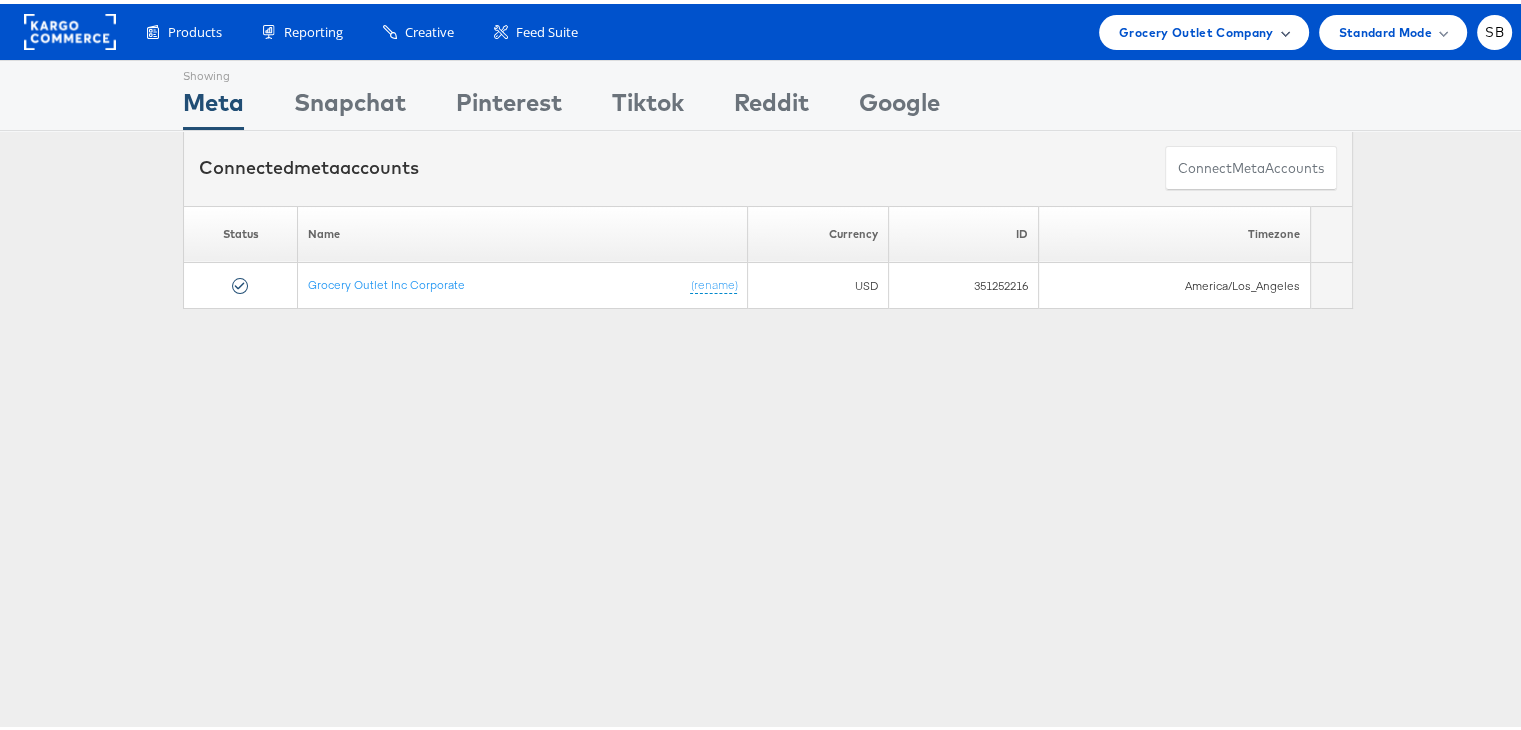 click on "Grocery Outlet Company" at bounding box center [1196, 28] 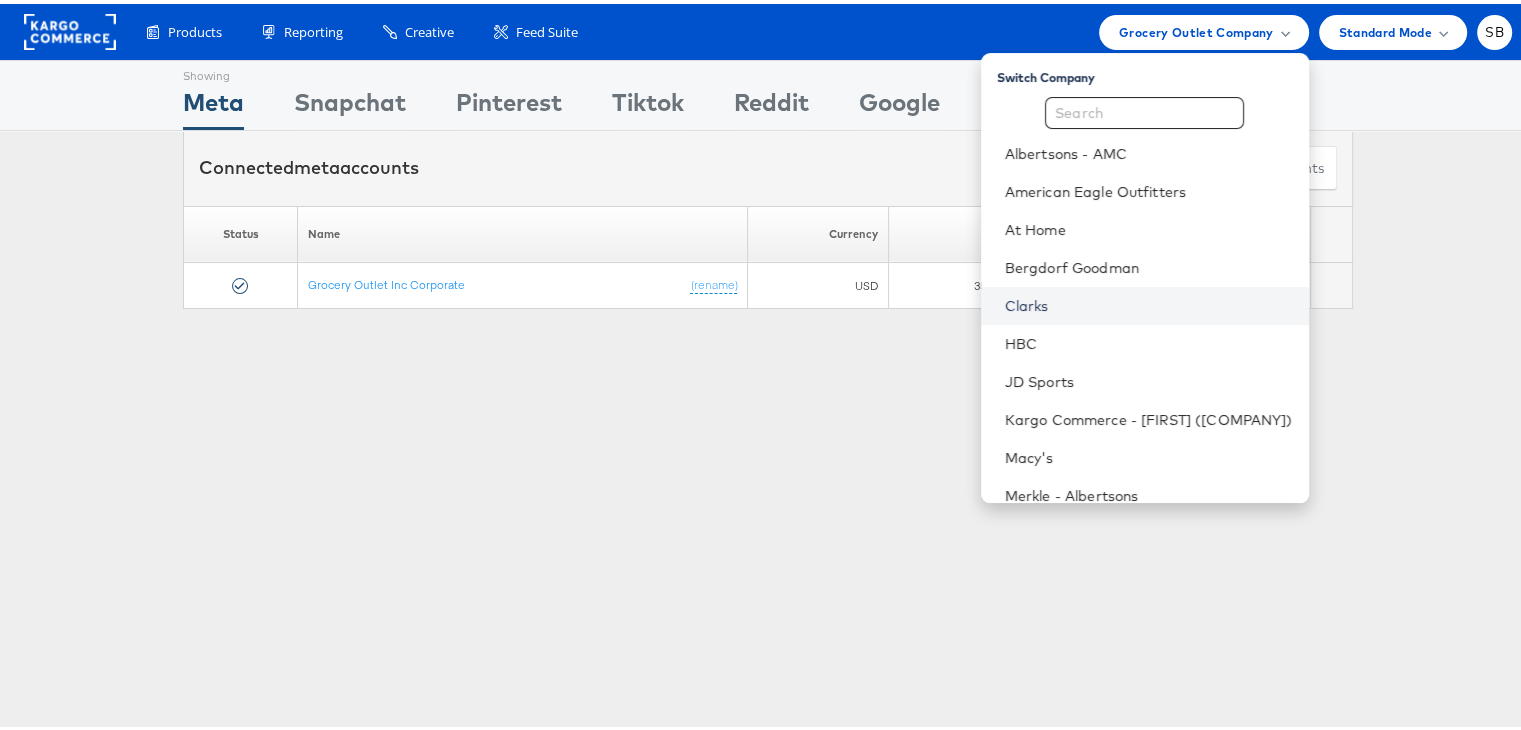 click on "Clarks" at bounding box center [1149, 302] 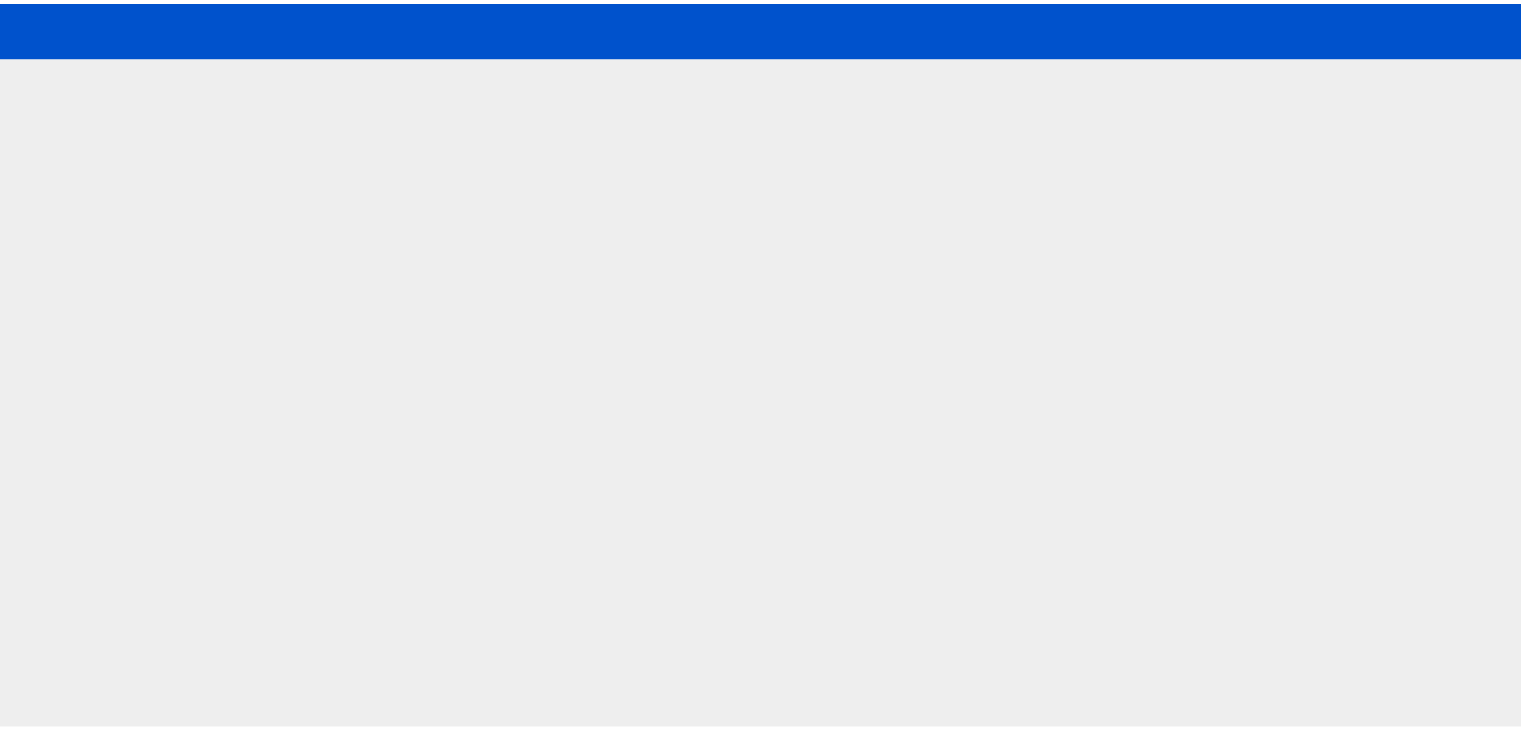 scroll, scrollTop: 0, scrollLeft: 0, axis: both 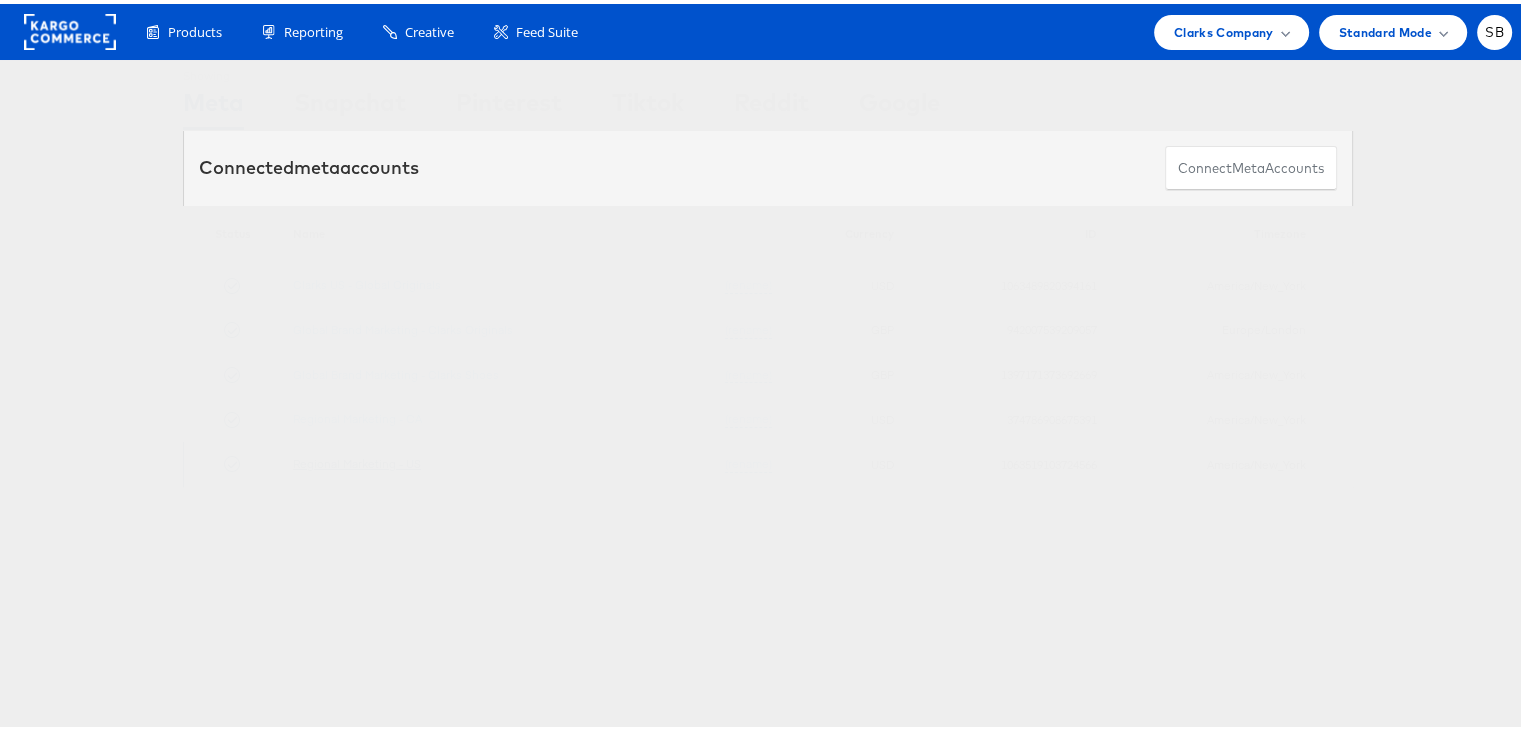 click on "Regional Marketing - US" at bounding box center [357, 459] 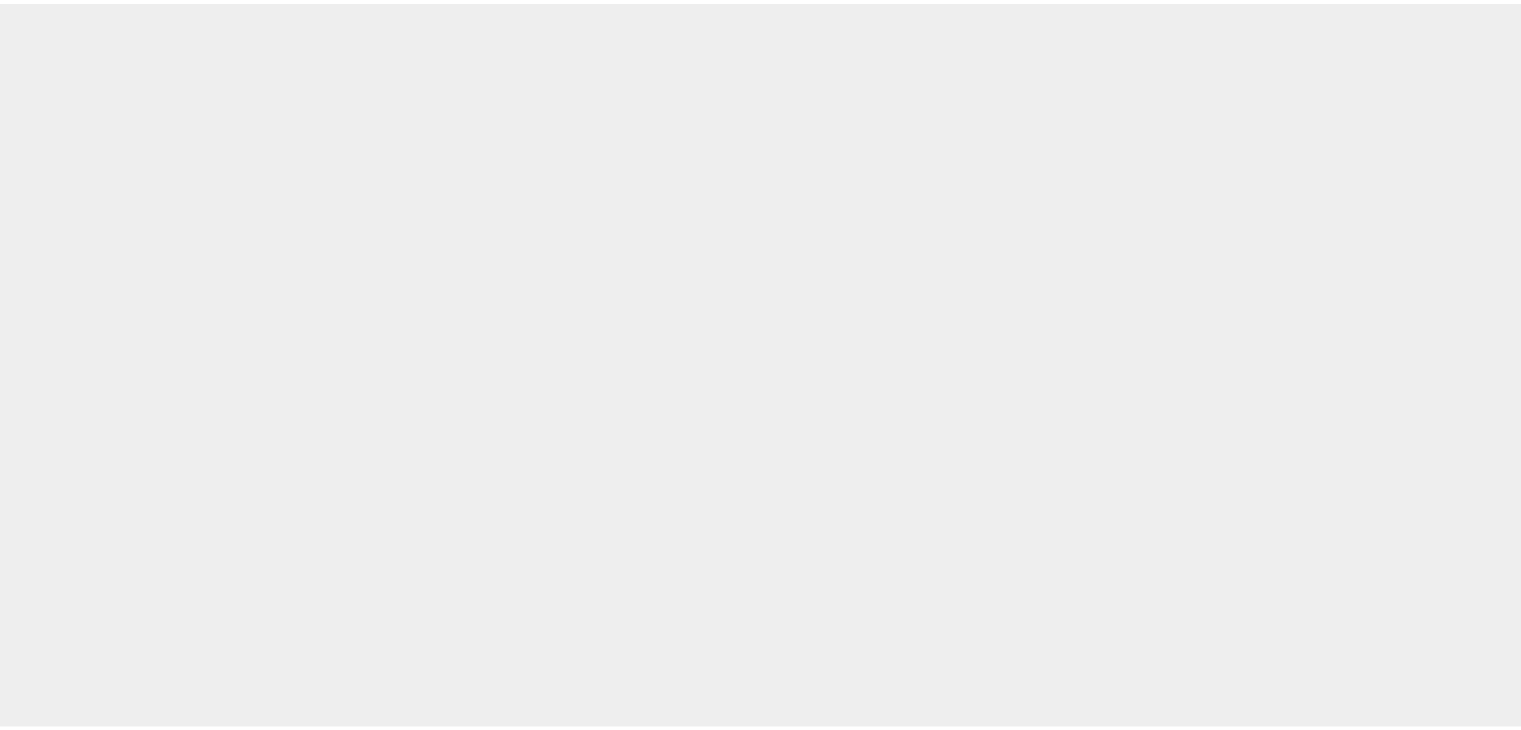scroll, scrollTop: 0, scrollLeft: 0, axis: both 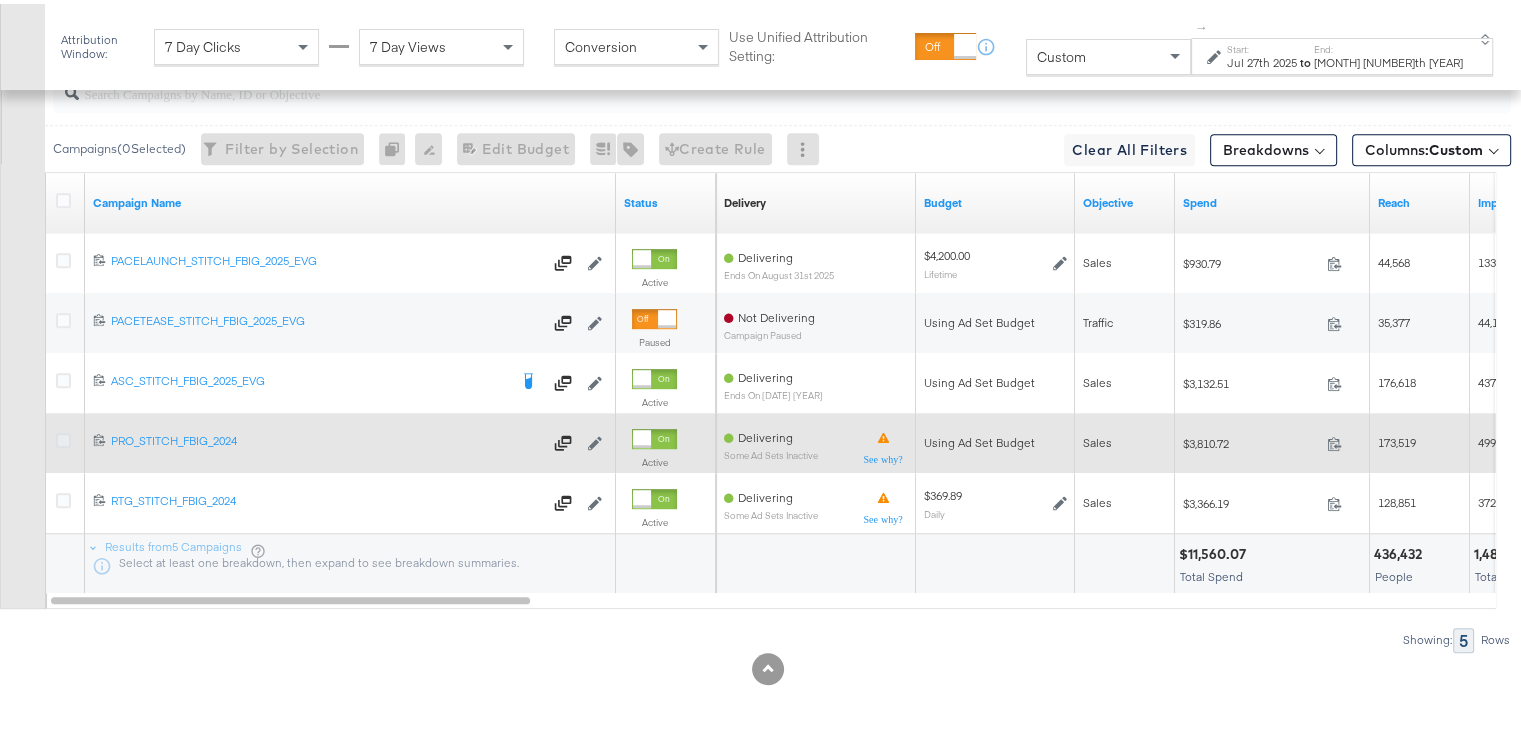 click at bounding box center [63, 436] 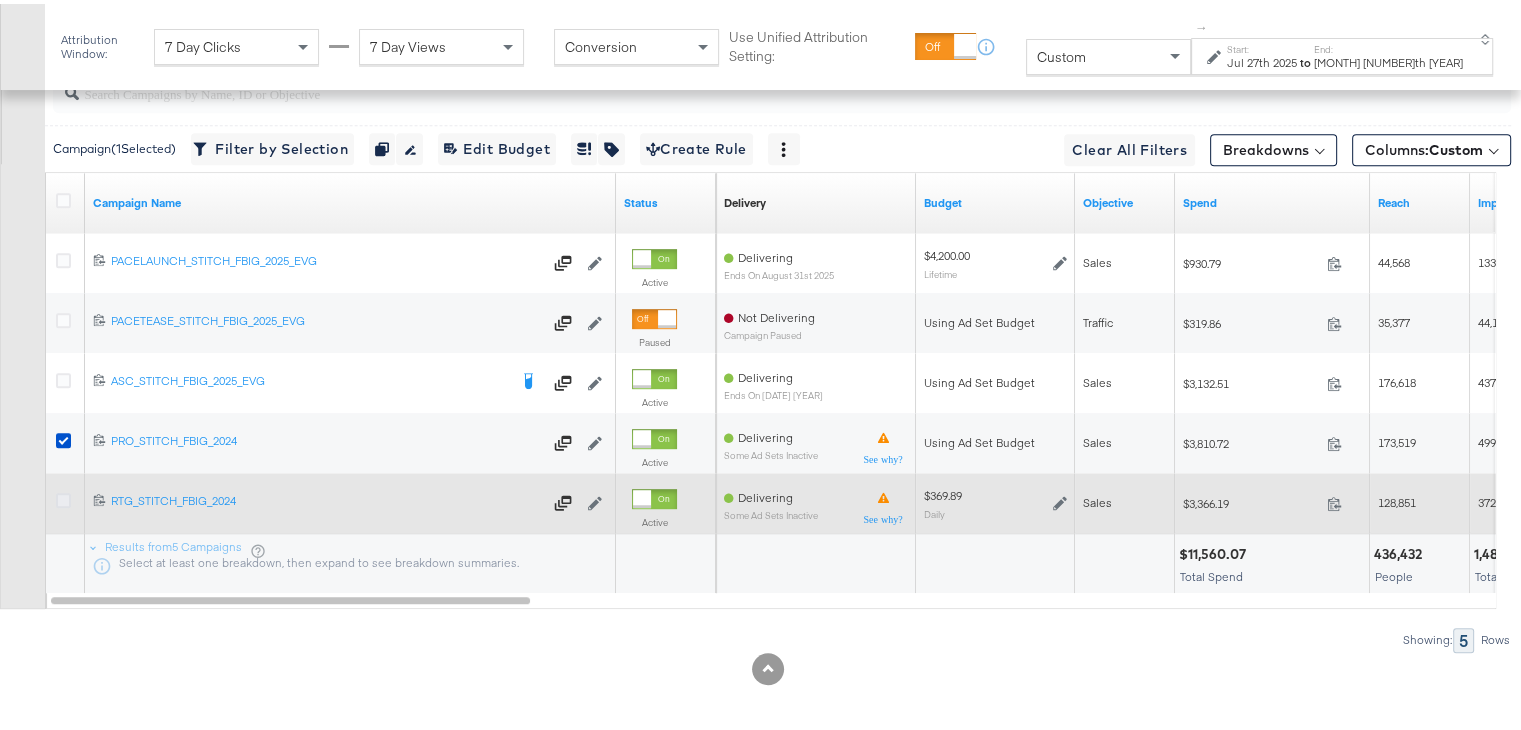 click at bounding box center [63, 496] 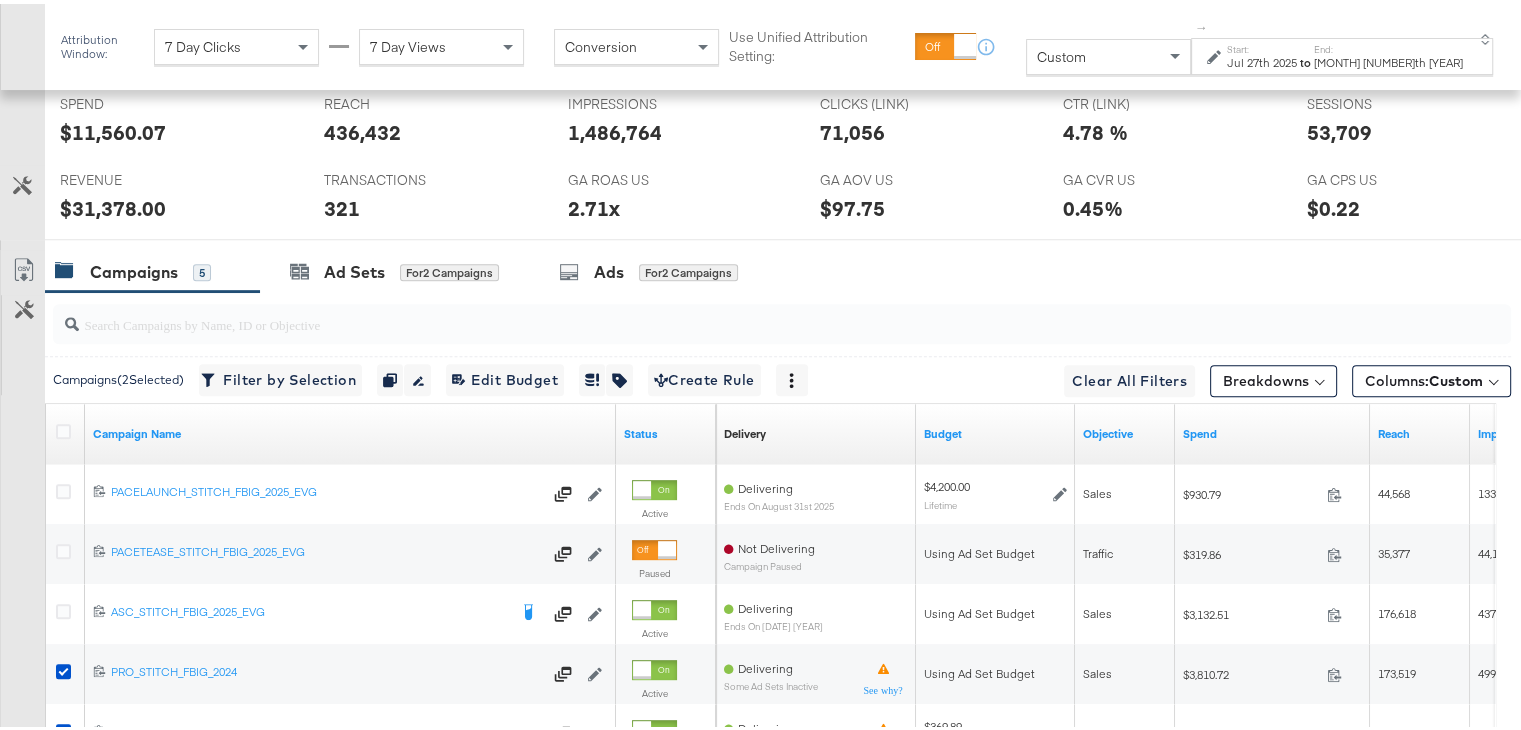 scroll, scrollTop: 973, scrollLeft: 0, axis: vertical 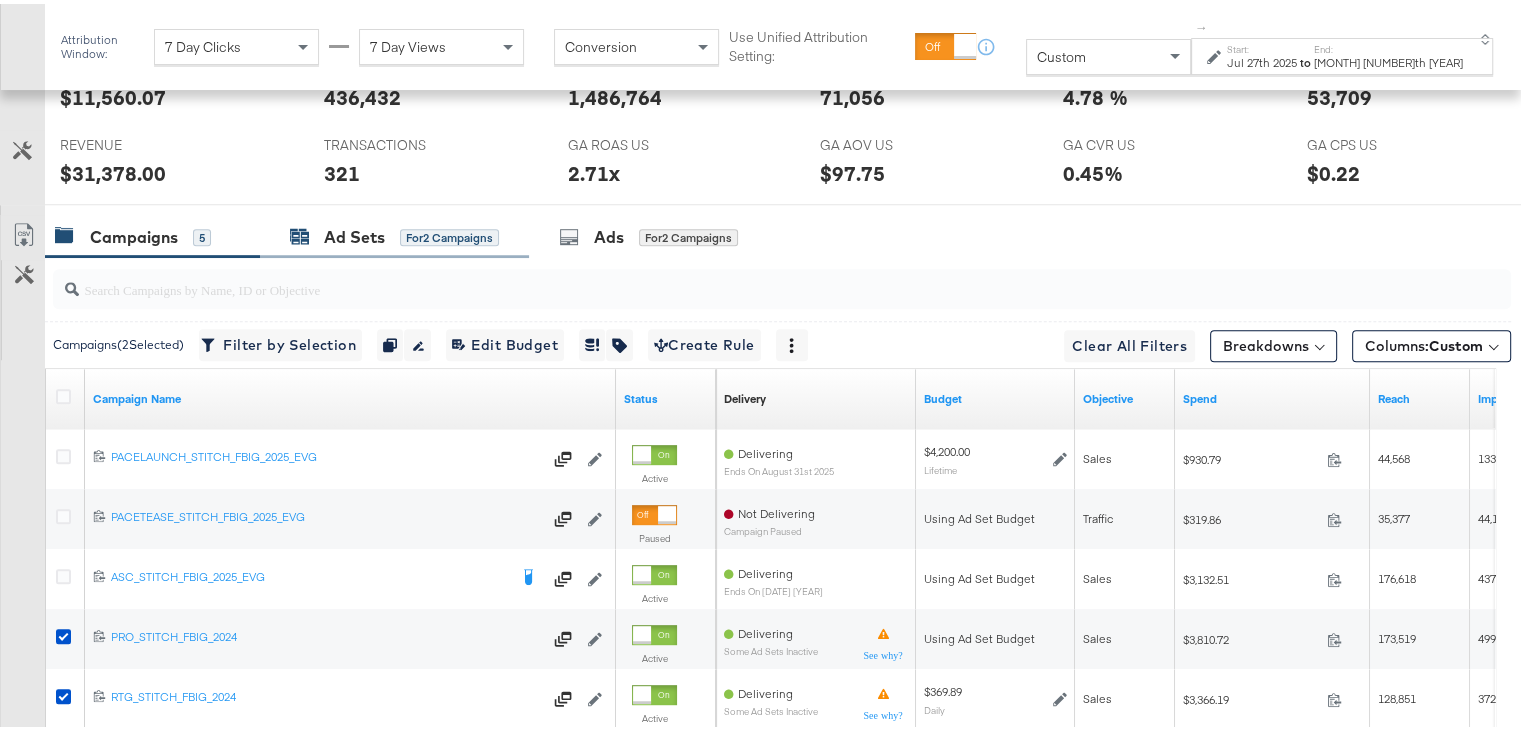 click on "Ad Sets" at bounding box center (354, 233) 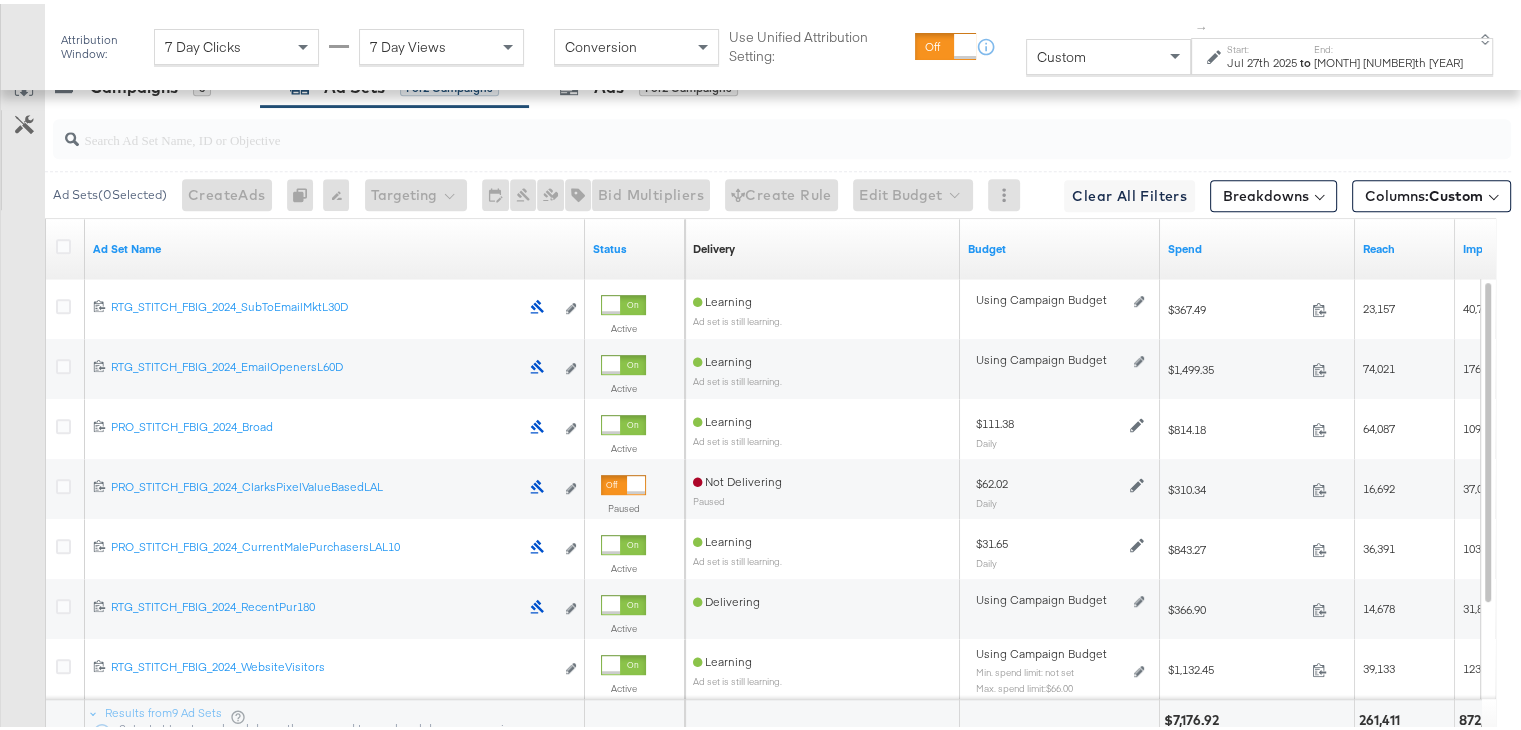 scroll, scrollTop: 973, scrollLeft: 0, axis: vertical 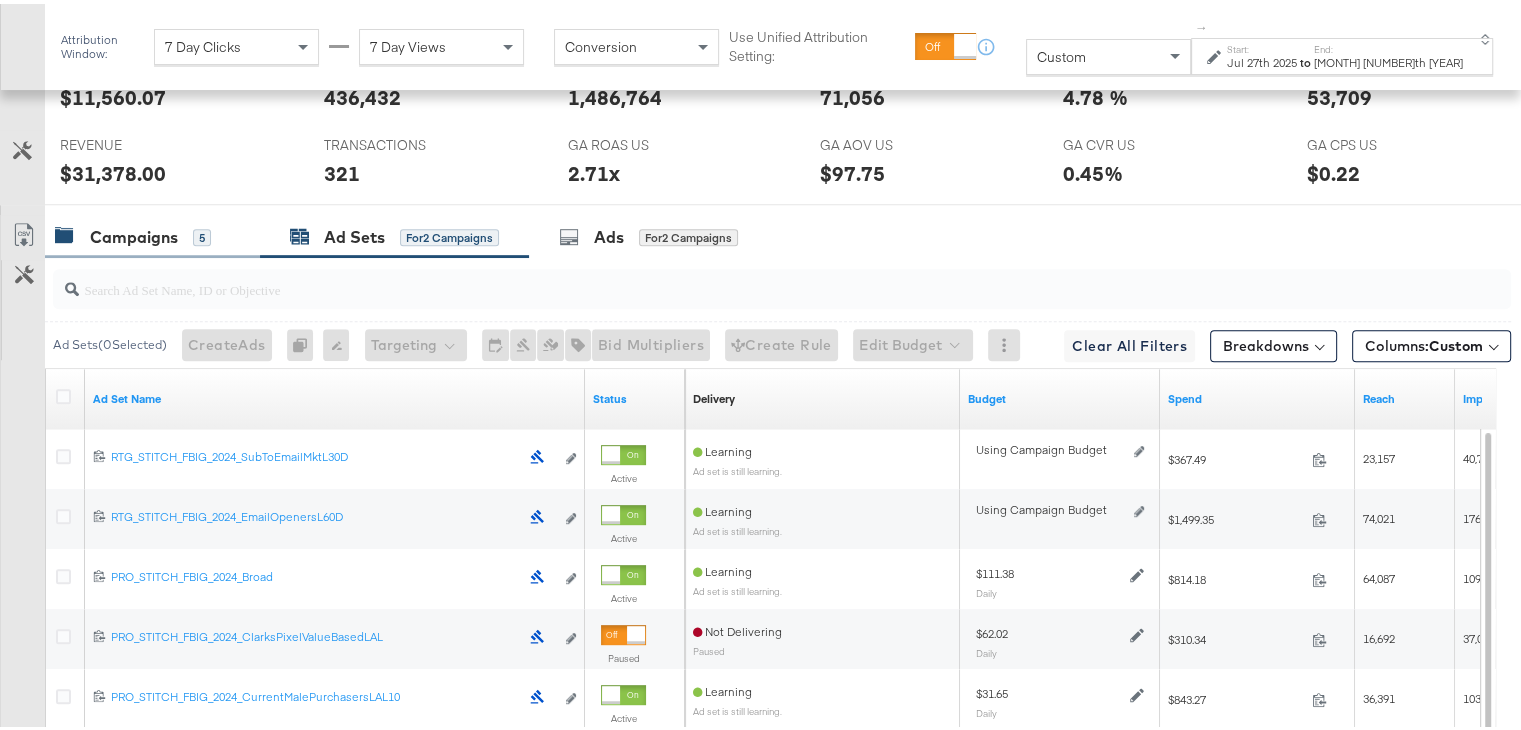 click on "Campaigns" at bounding box center [134, 233] 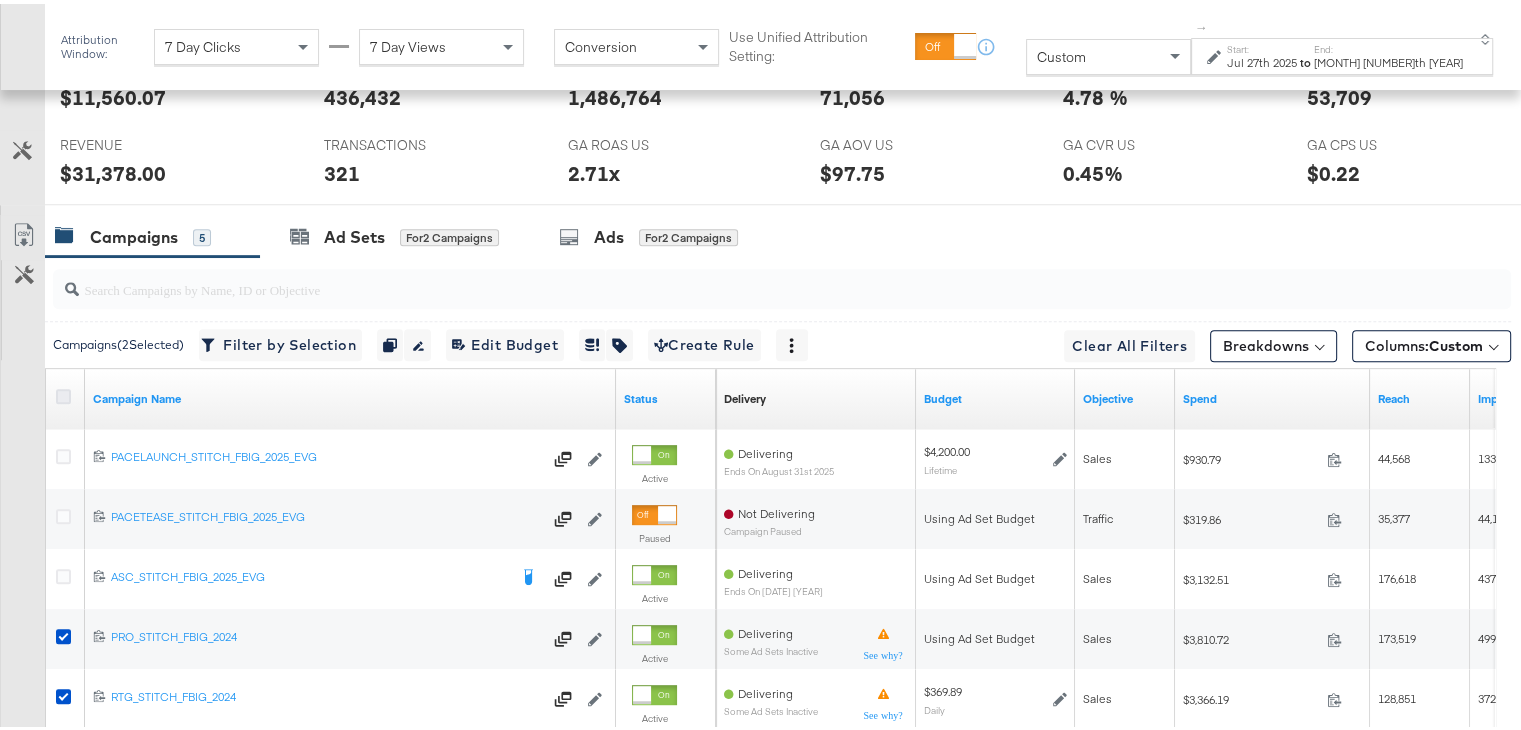 click at bounding box center (63, 392) 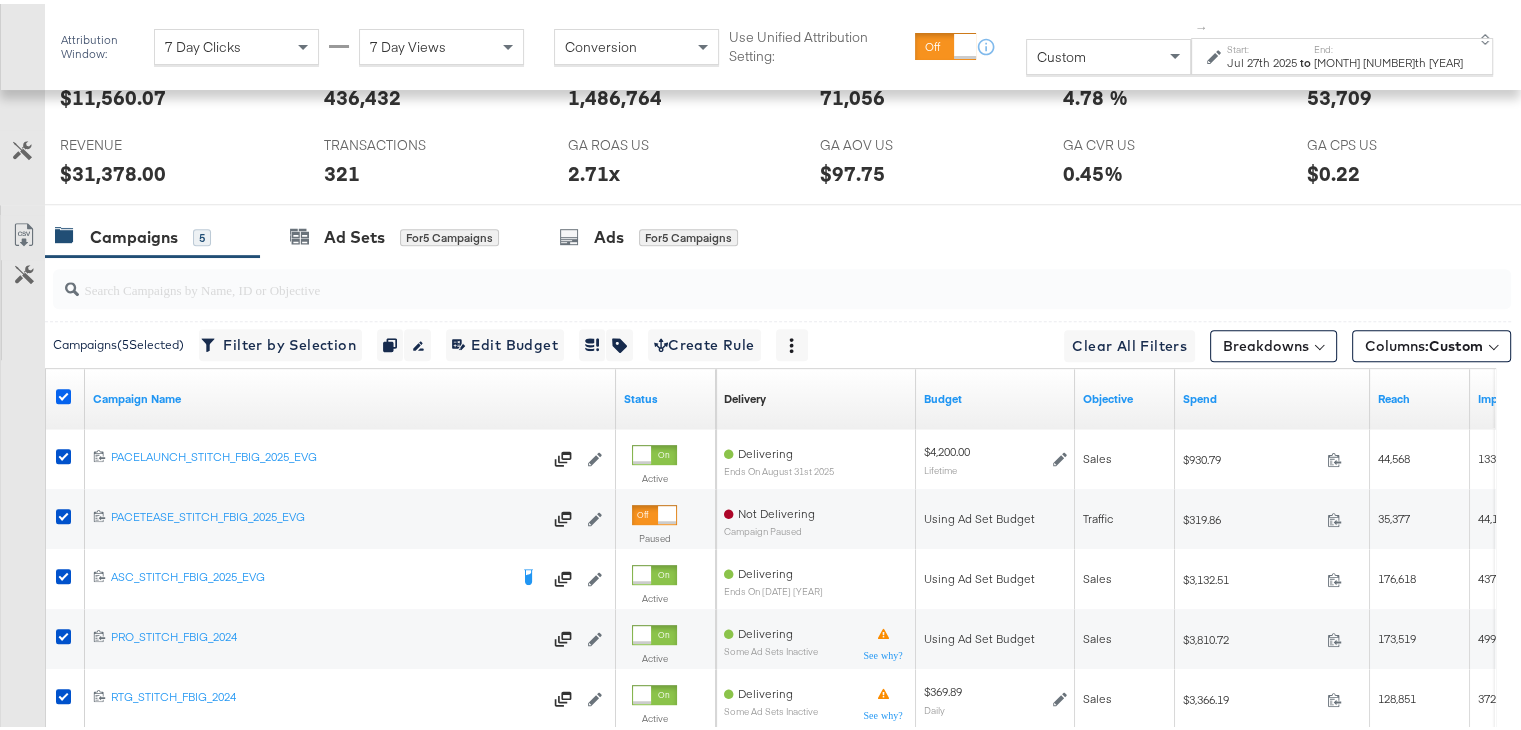click at bounding box center [63, 392] 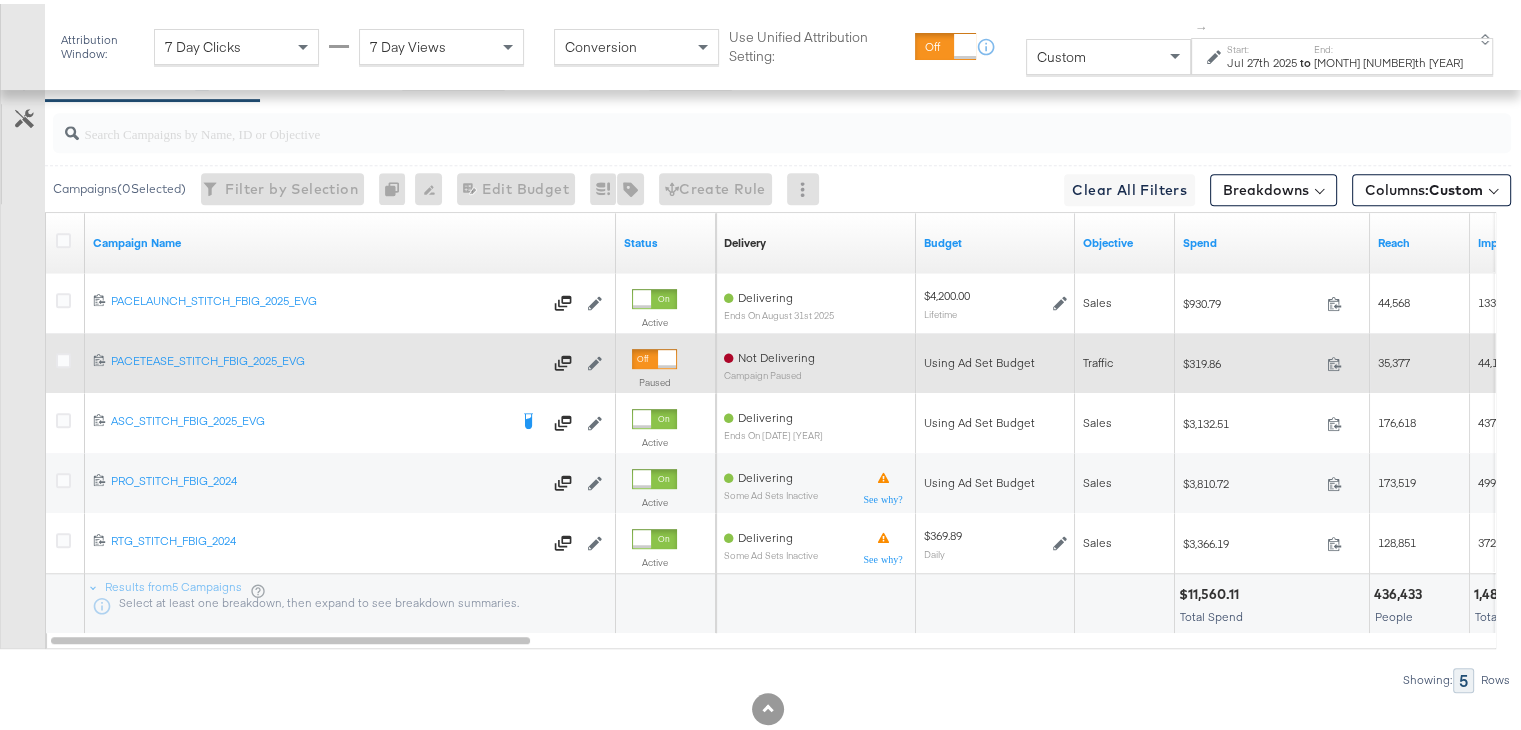 scroll, scrollTop: 1154, scrollLeft: 0, axis: vertical 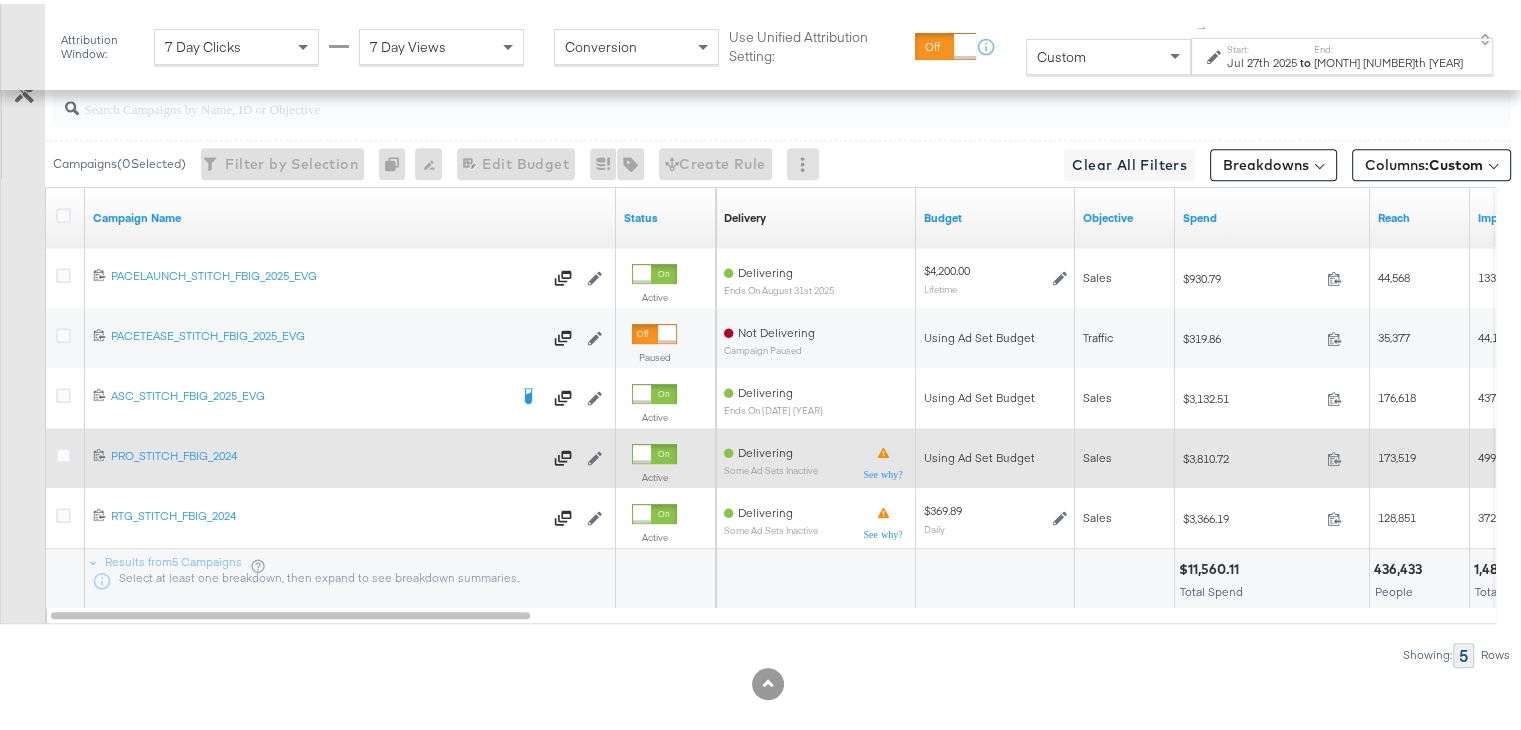 click at bounding box center [66, 454] 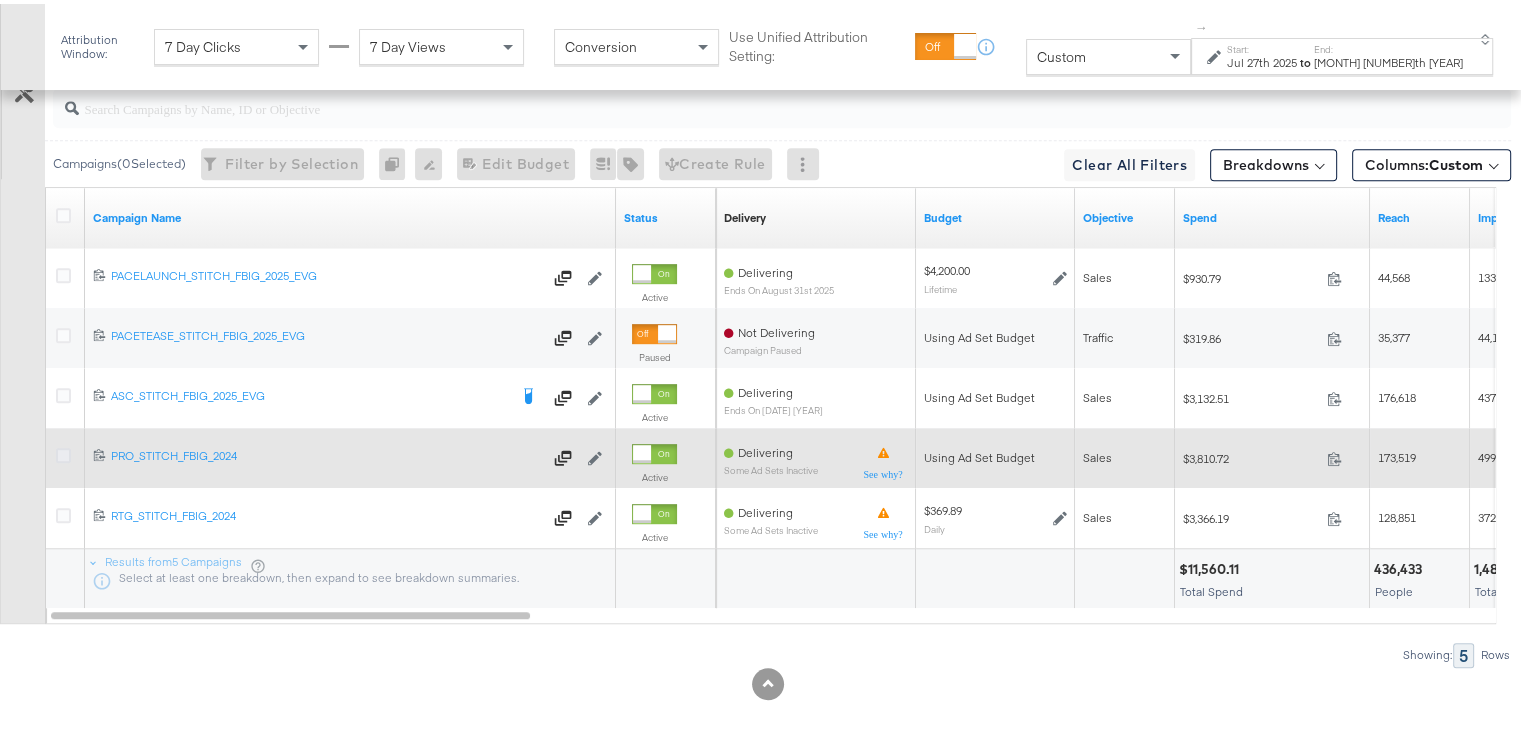 click at bounding box center [63, 451] 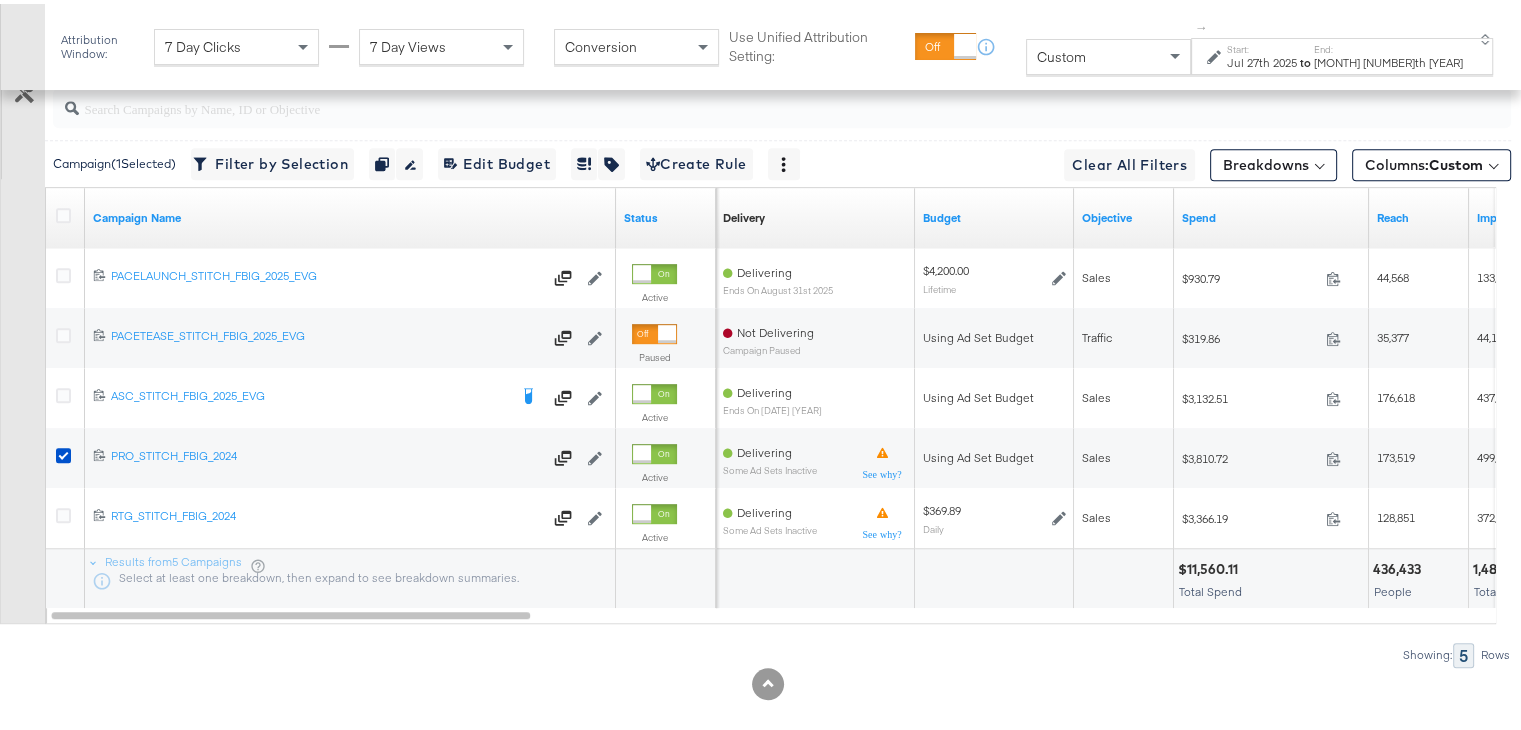 scroll, scrollTop: 902, scrollLeft: 0, axis: vertical 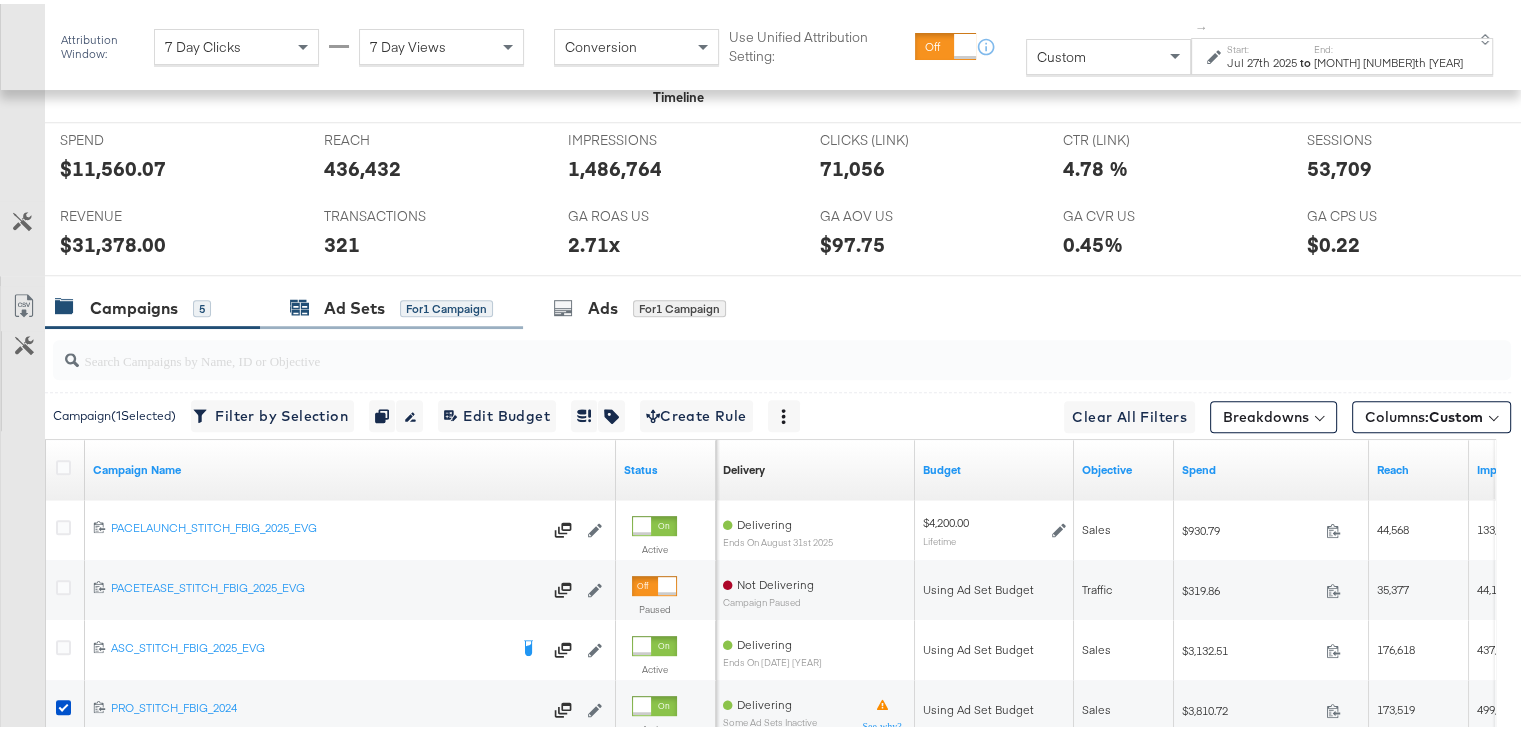 click on "Ad Sets" at bounding box center [354, 304] 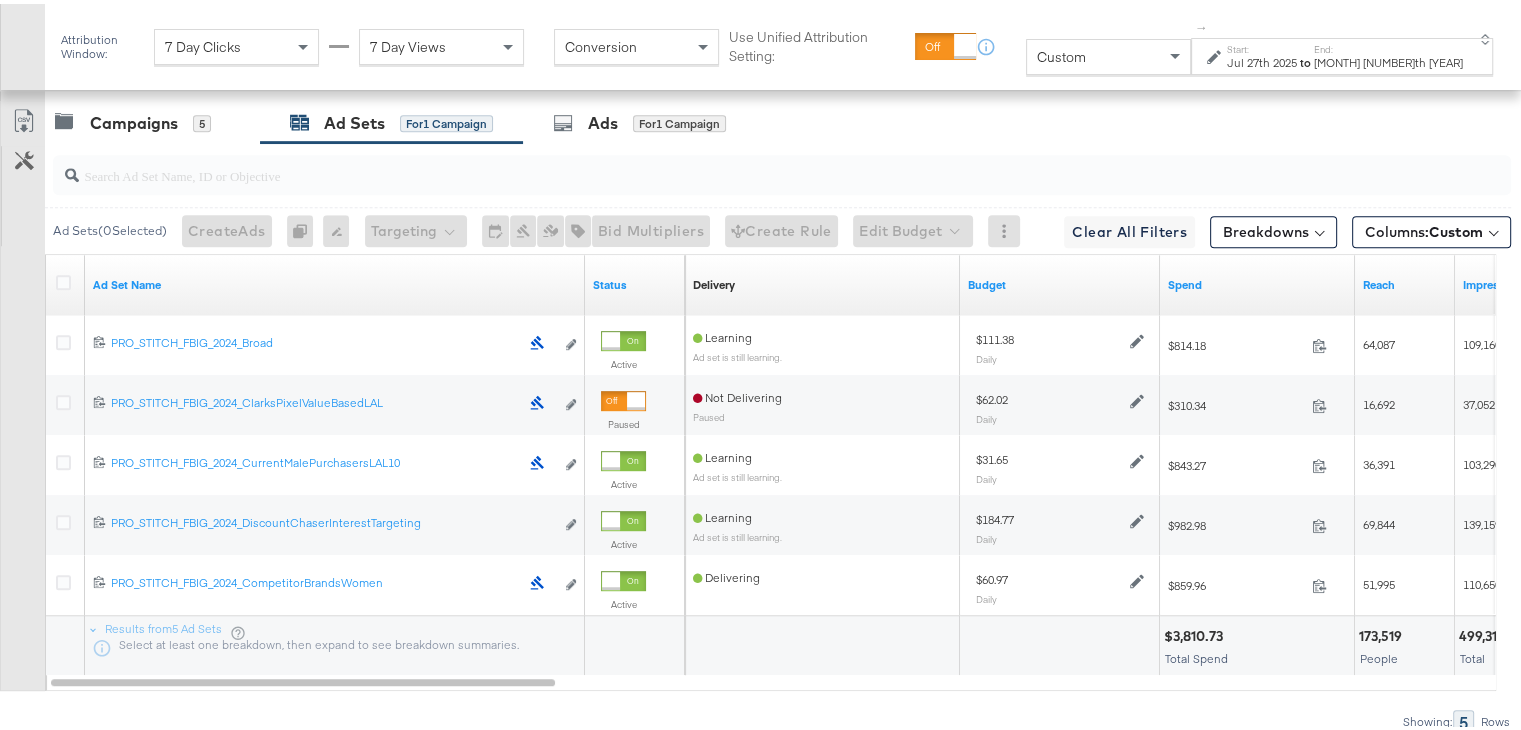 scroll, scrollTop: 1094, scrollLeft: 0, axis: vertical 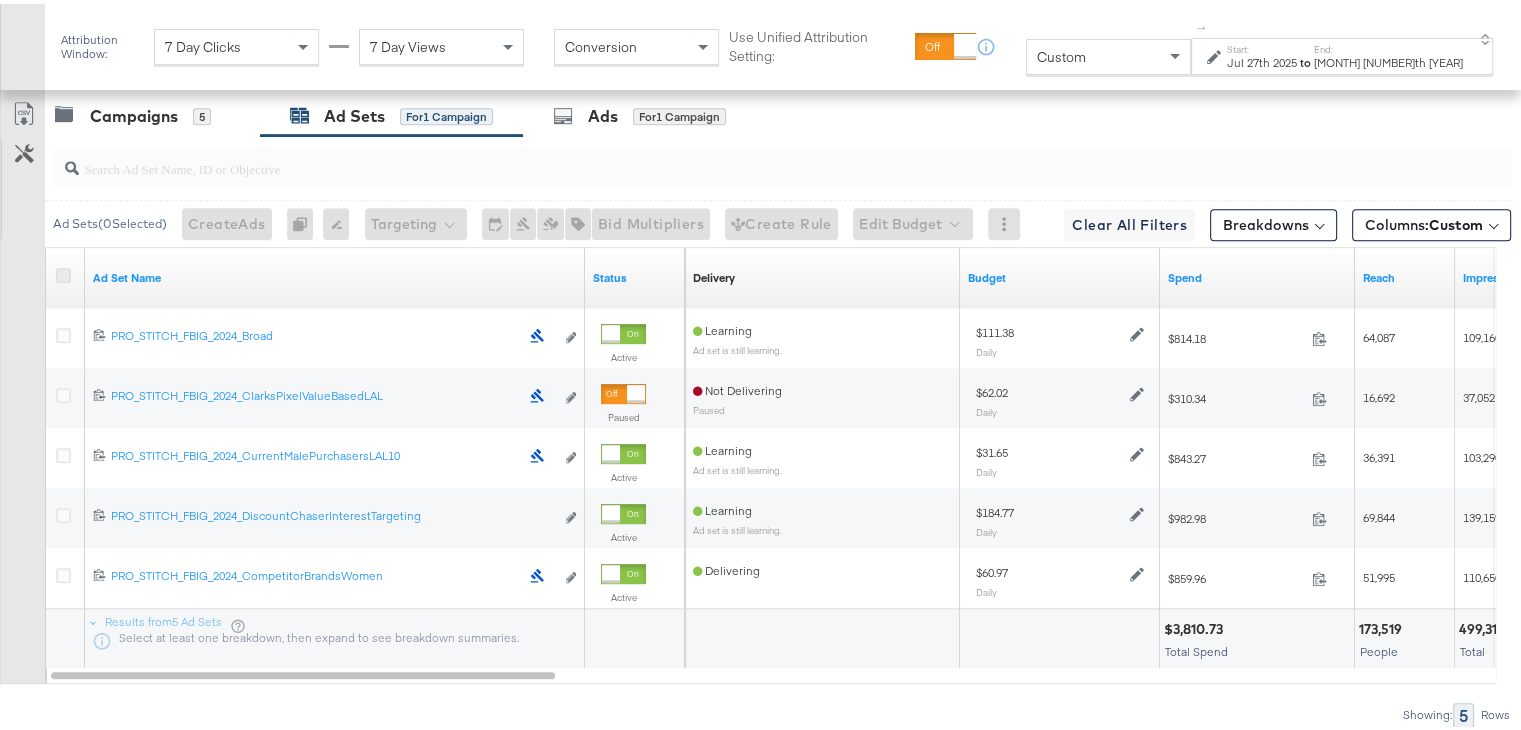 click at bounding box center (63, 271) 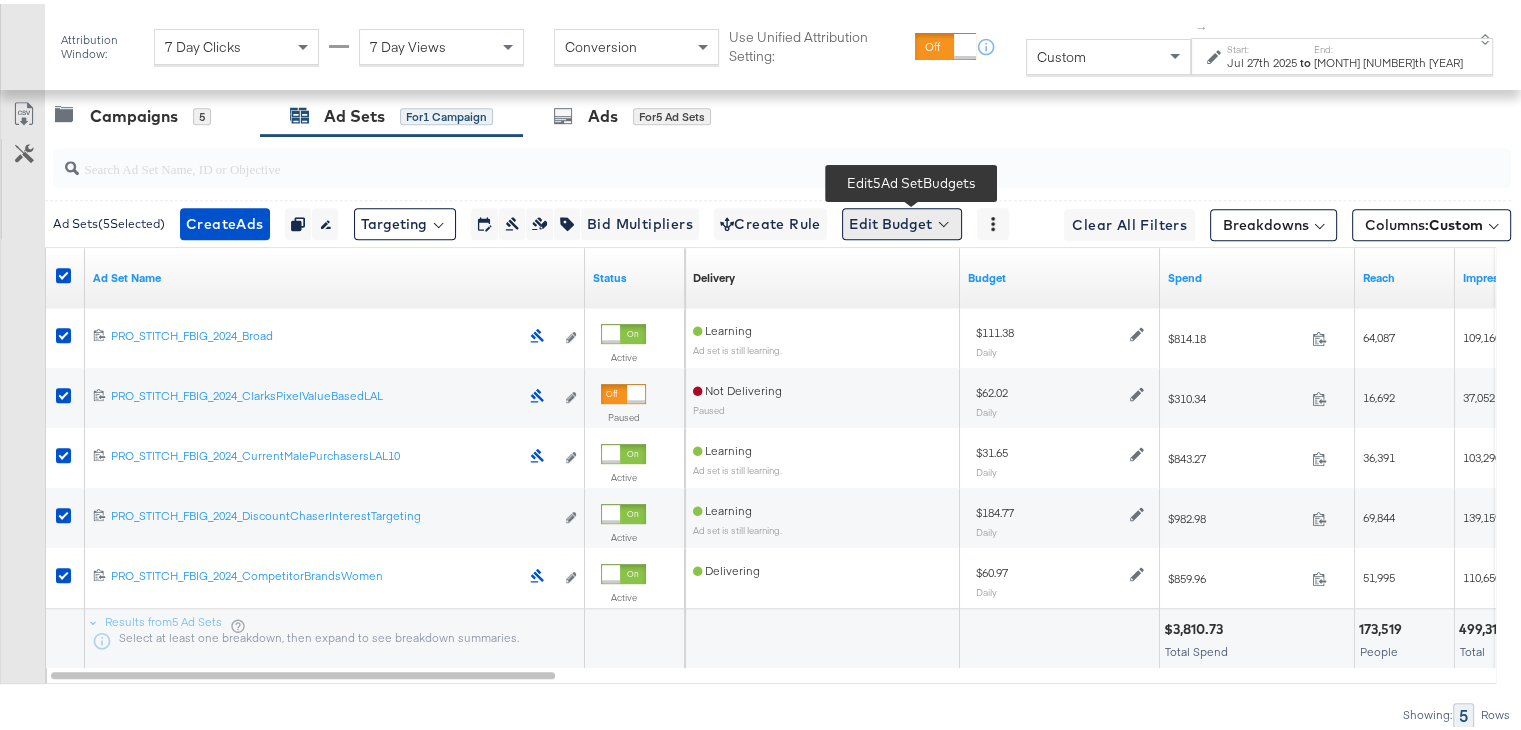 click on "Edit Budget" at bounding box center [902, 220] 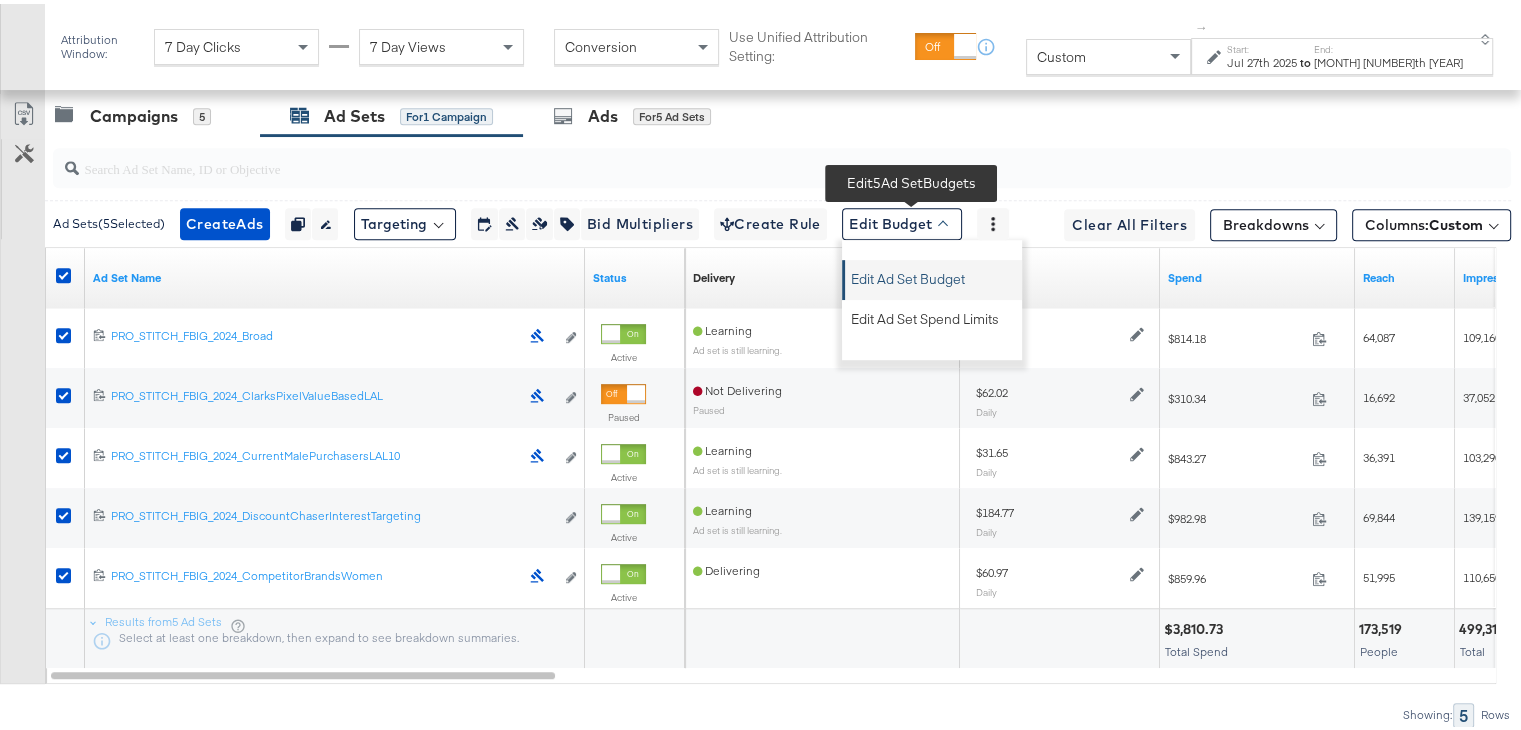 click on "Edit Ad Set Budget" at bounding box center [908, 272] 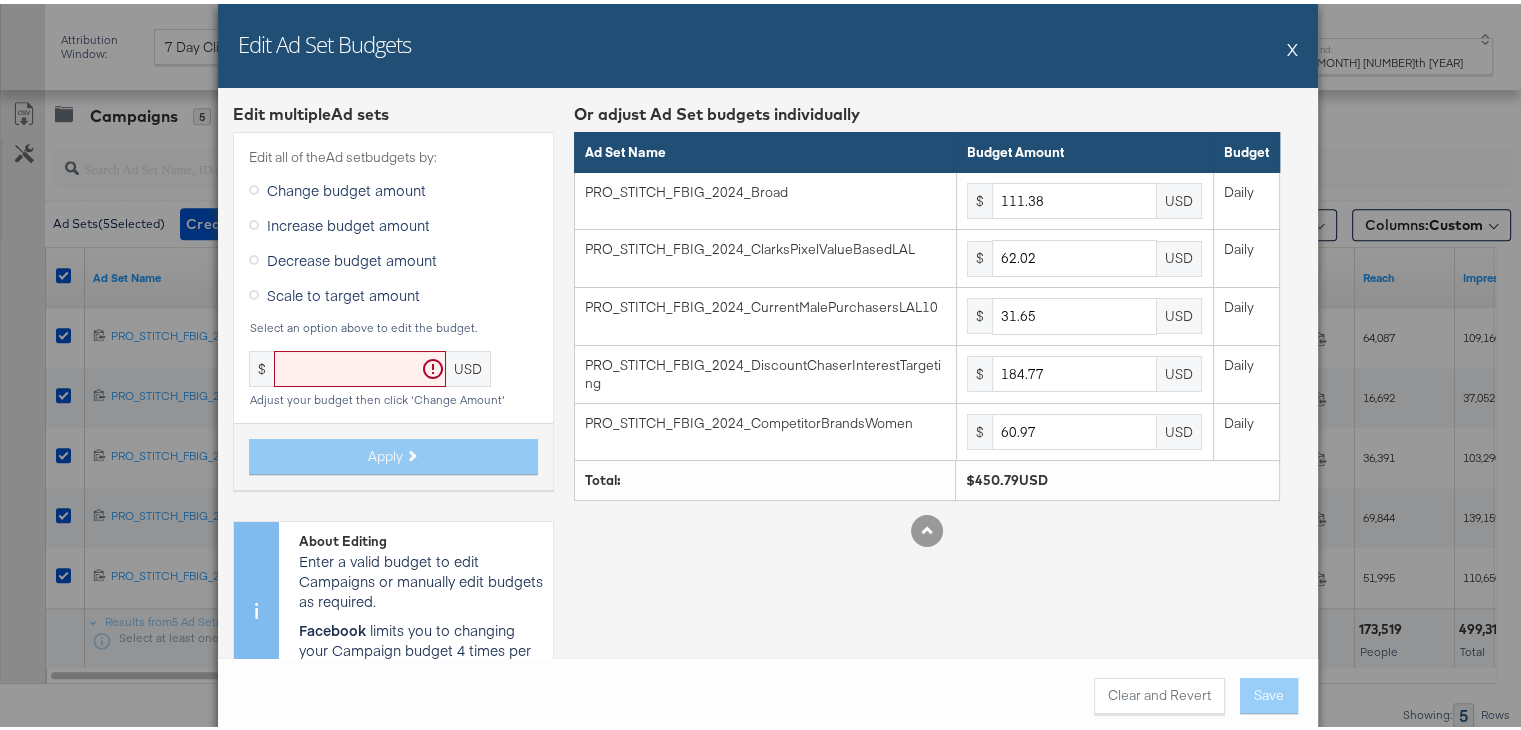 click on "Edit Ad Set Budgets X" at bounding box center (768, 42) 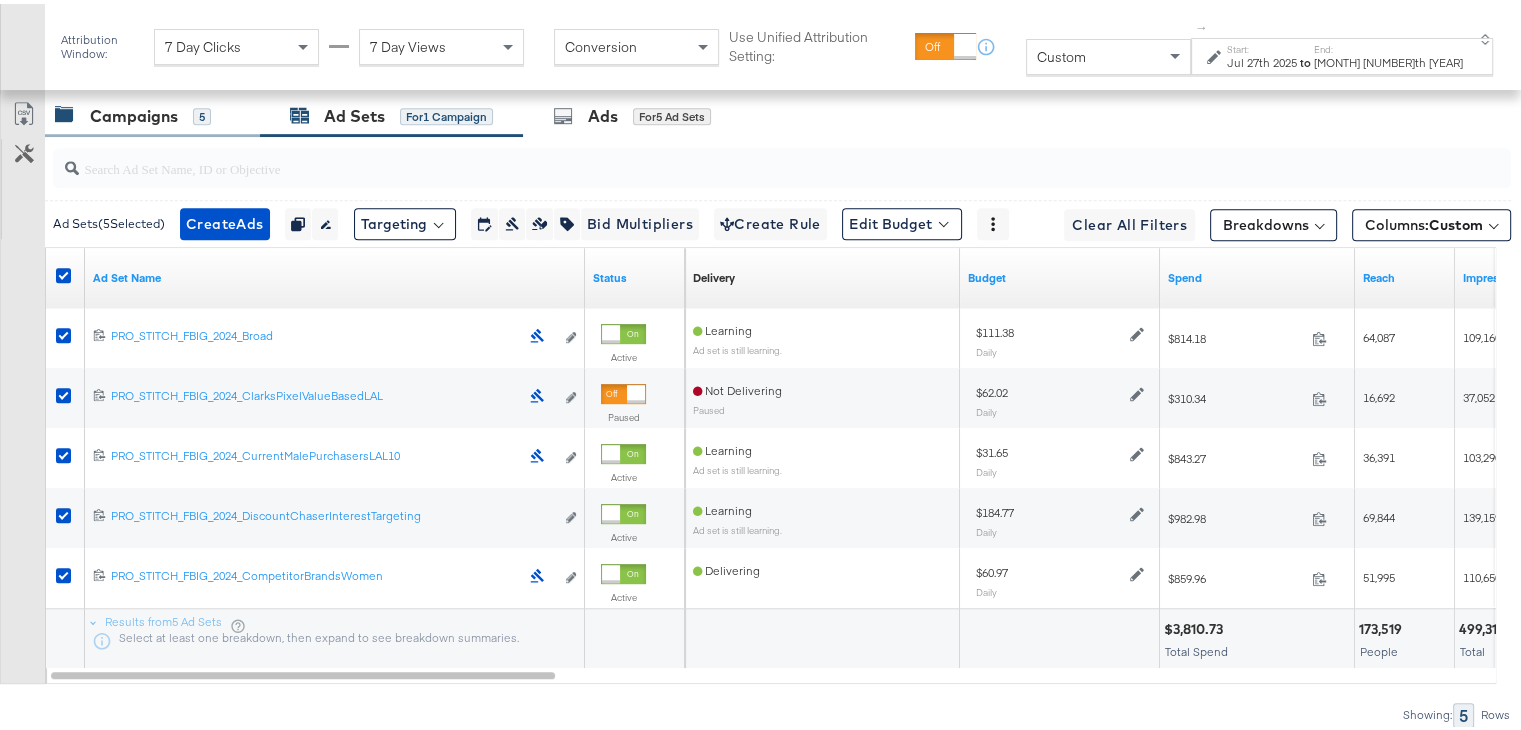 click on "Campaigns 5" at bounding box center (152, 112) 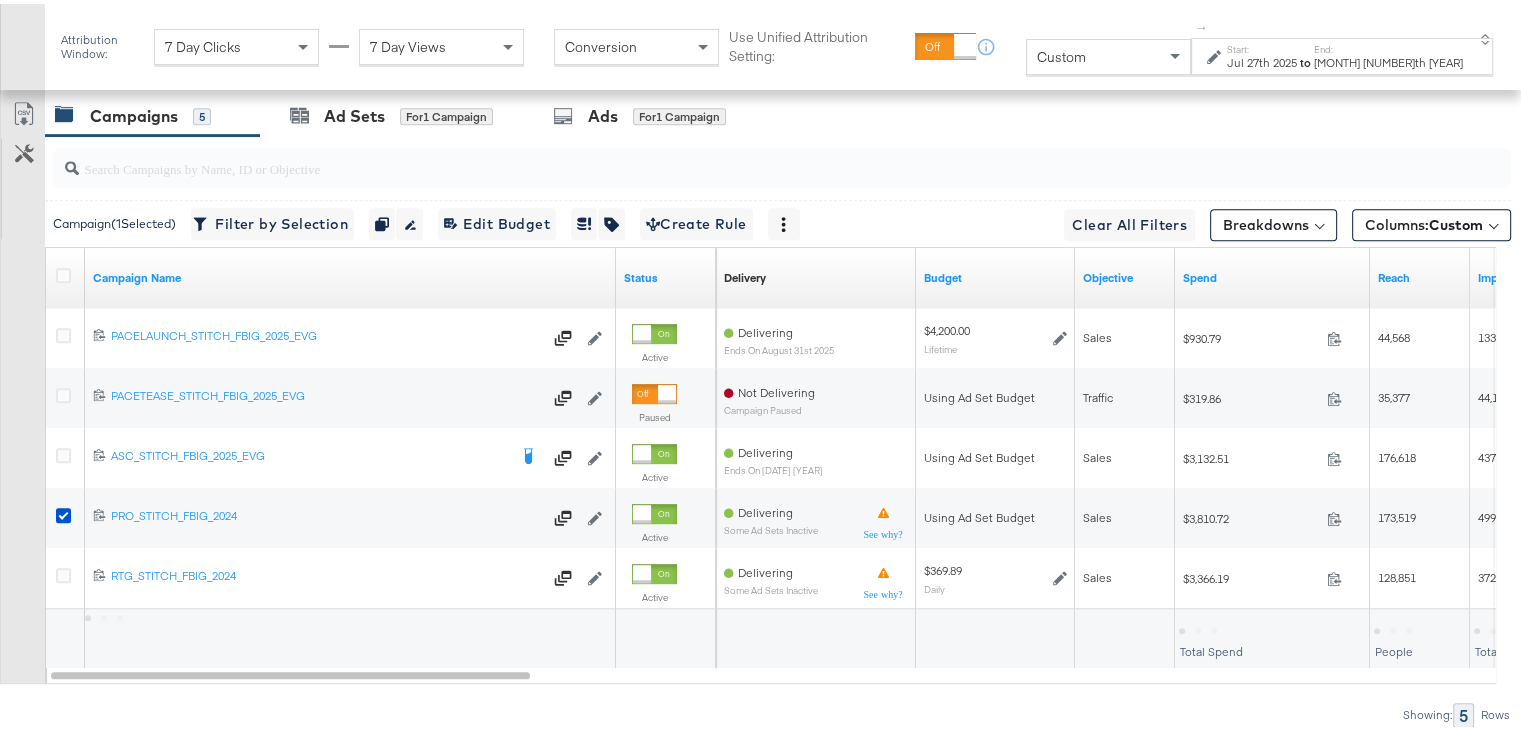 click on "Jul 27th 2025" at bounding box center (1261, 59) 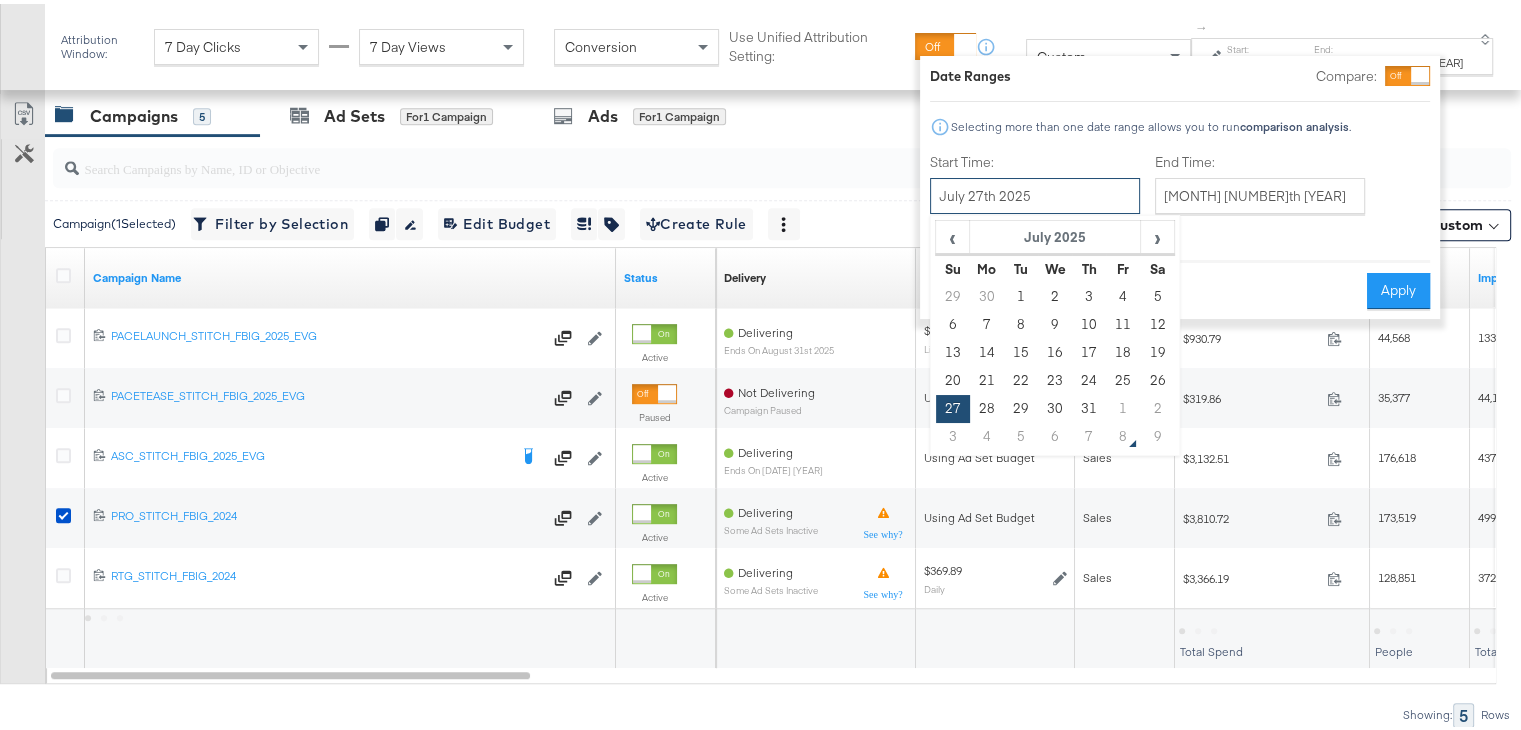 click on "July 27th 2025" at bounding box center [1035, 192] 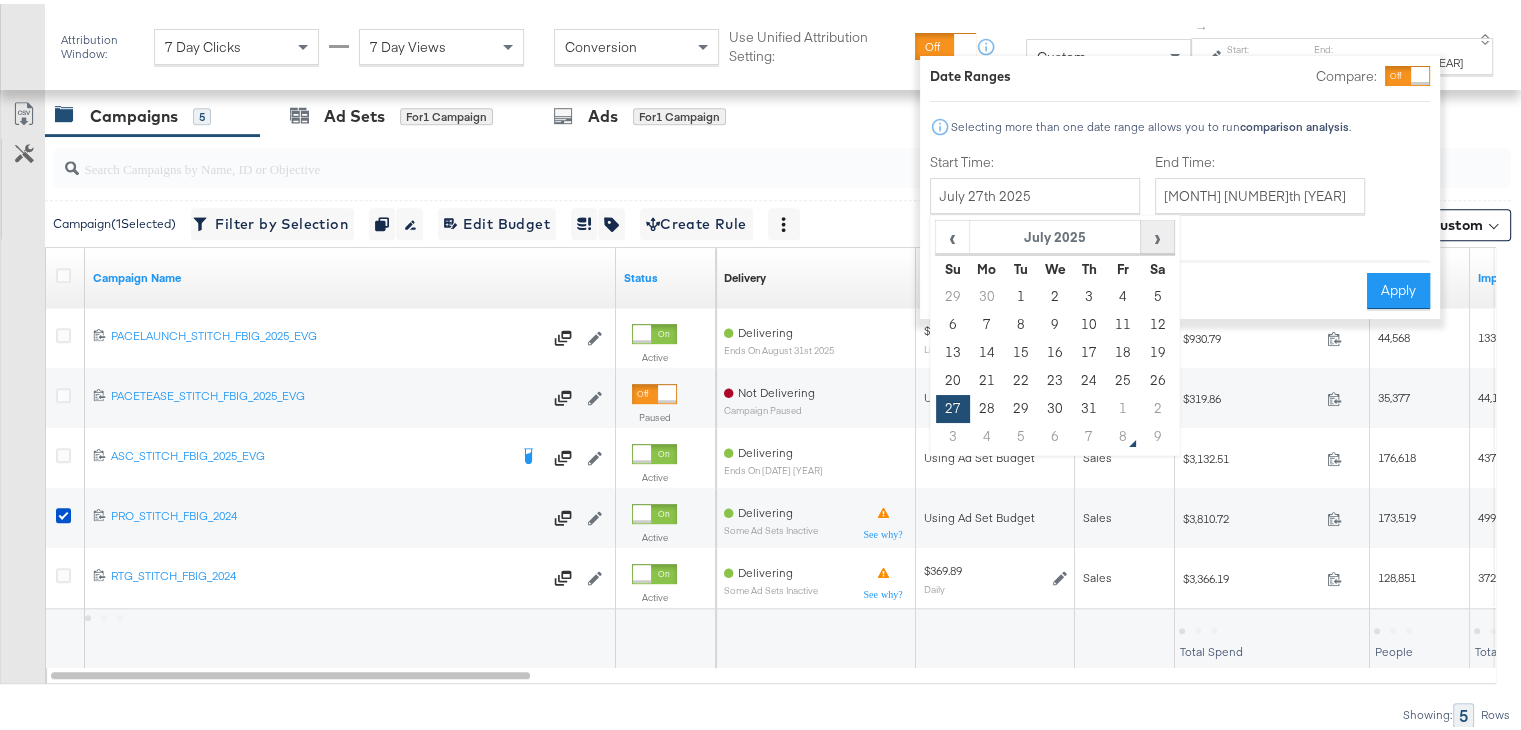 click on "›" at bounding box center [1157, 233] 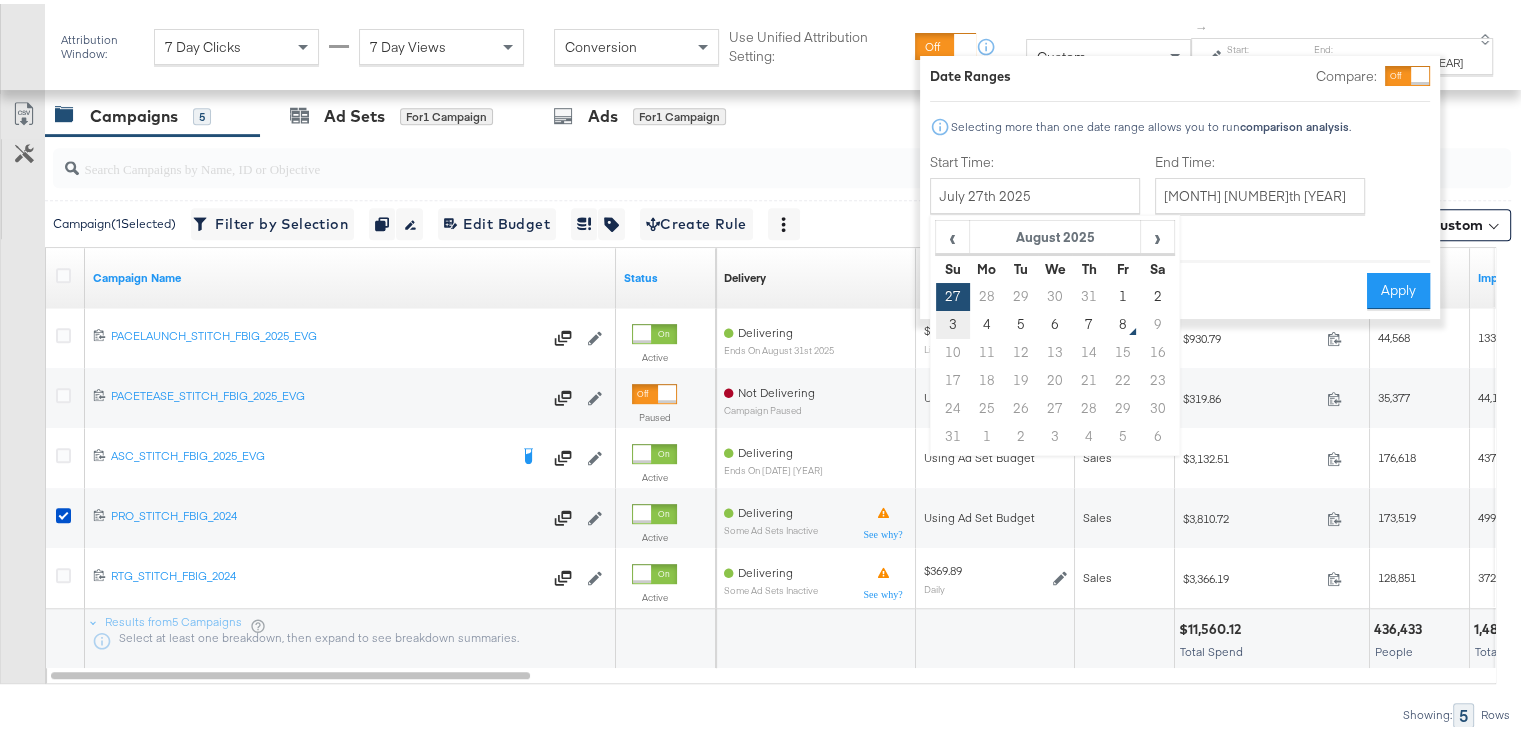 click on "3" at bounding box center (953, 321) 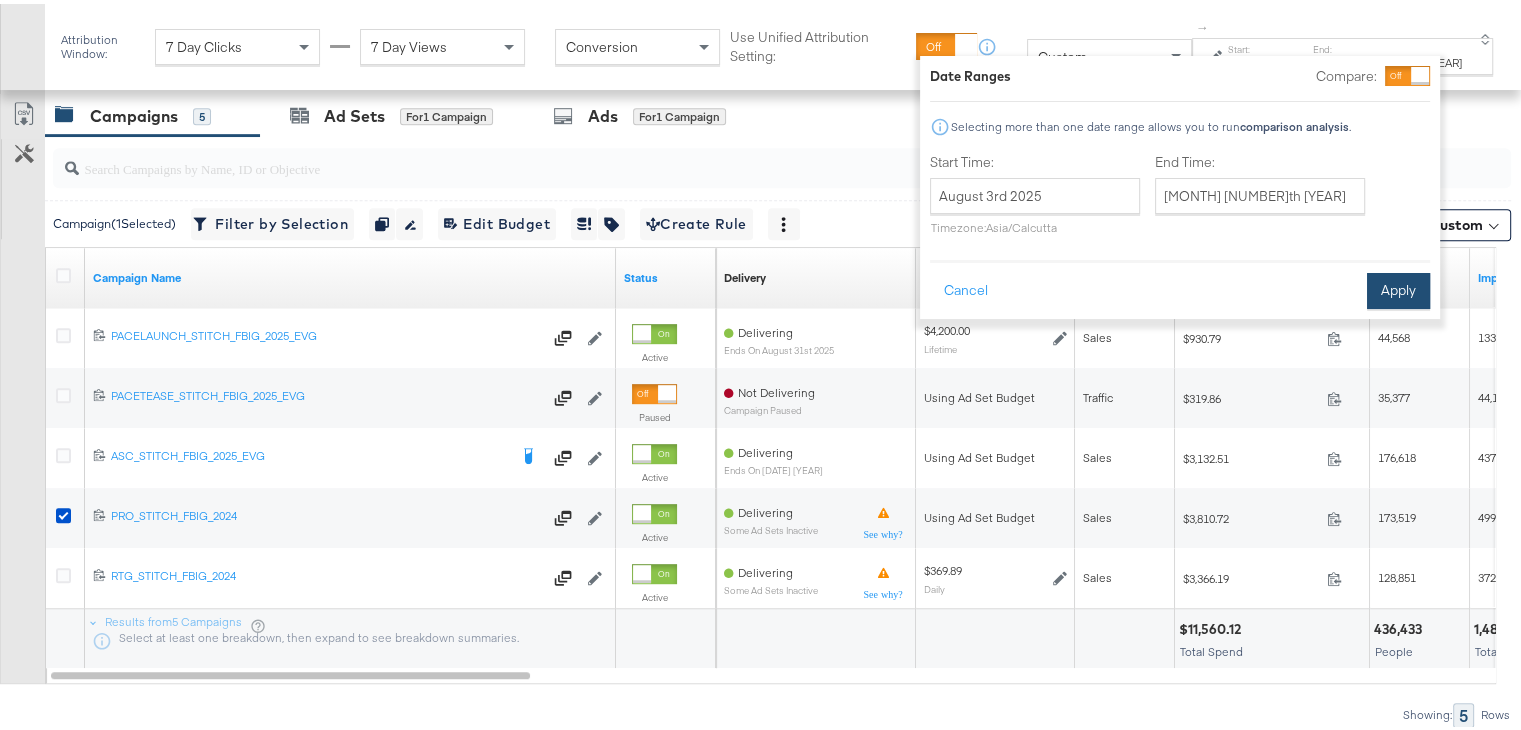 click on "Apply" at bounding box center [1398, 287] 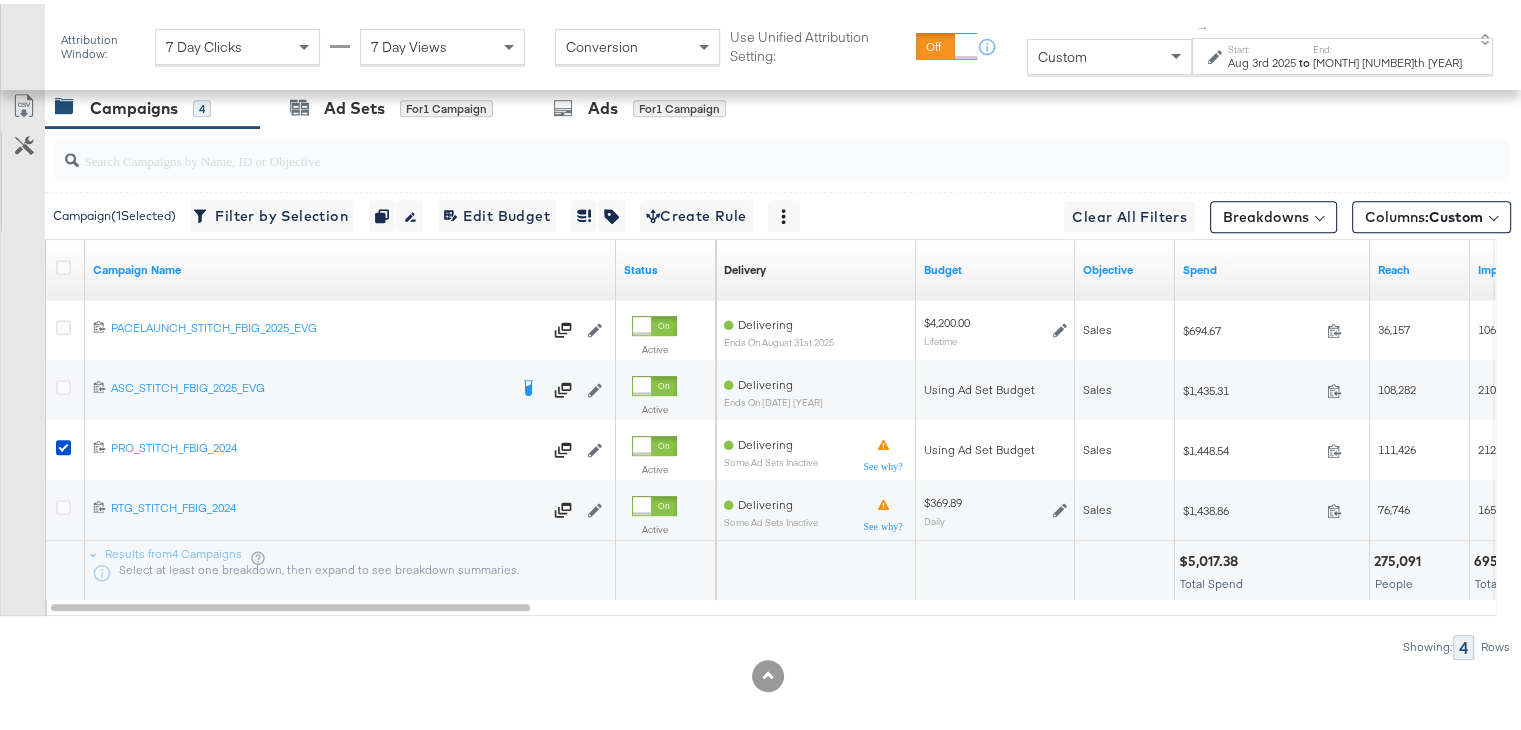scroll, scrollTop: 1103, scrollLeft: 0, axis: vertical 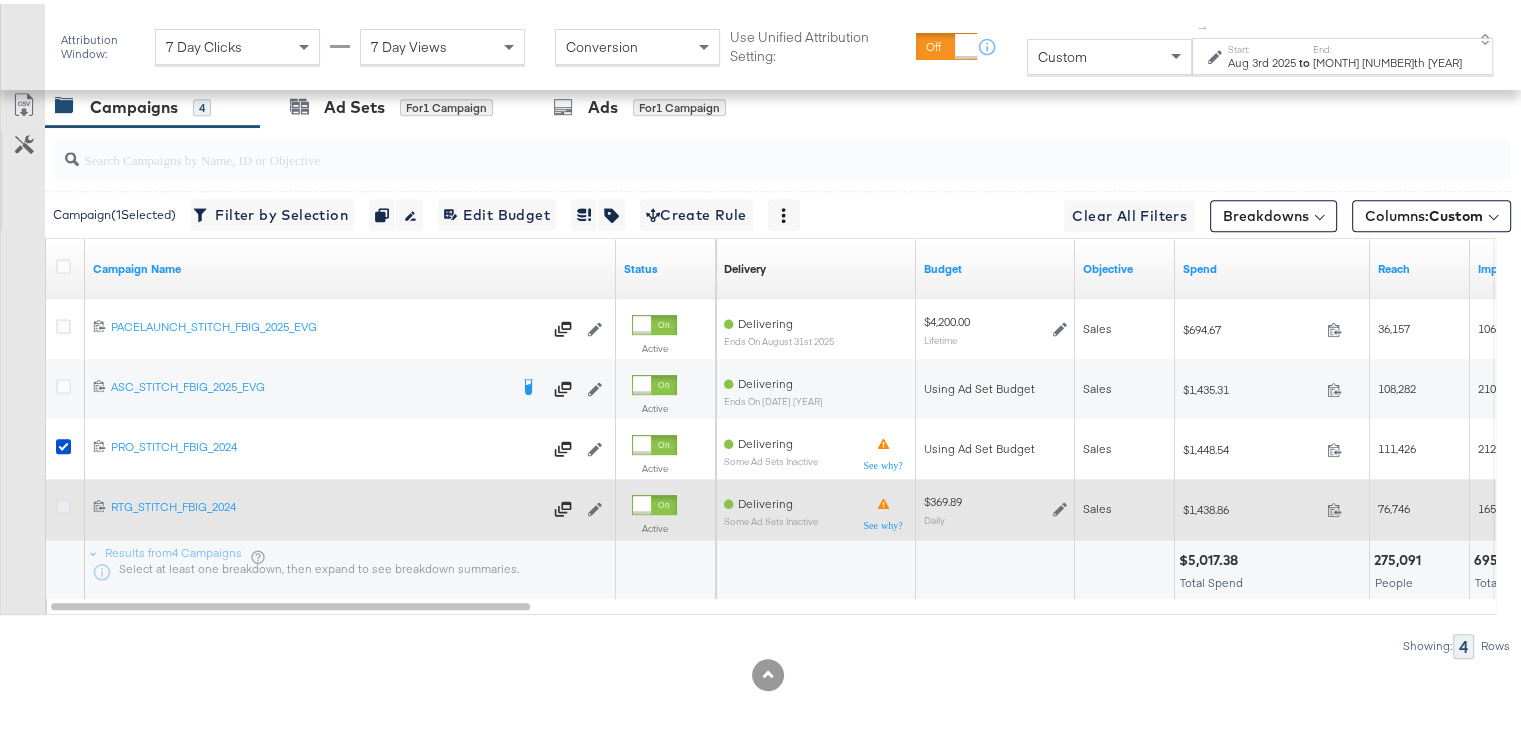 click at bounding box center [63, 502] 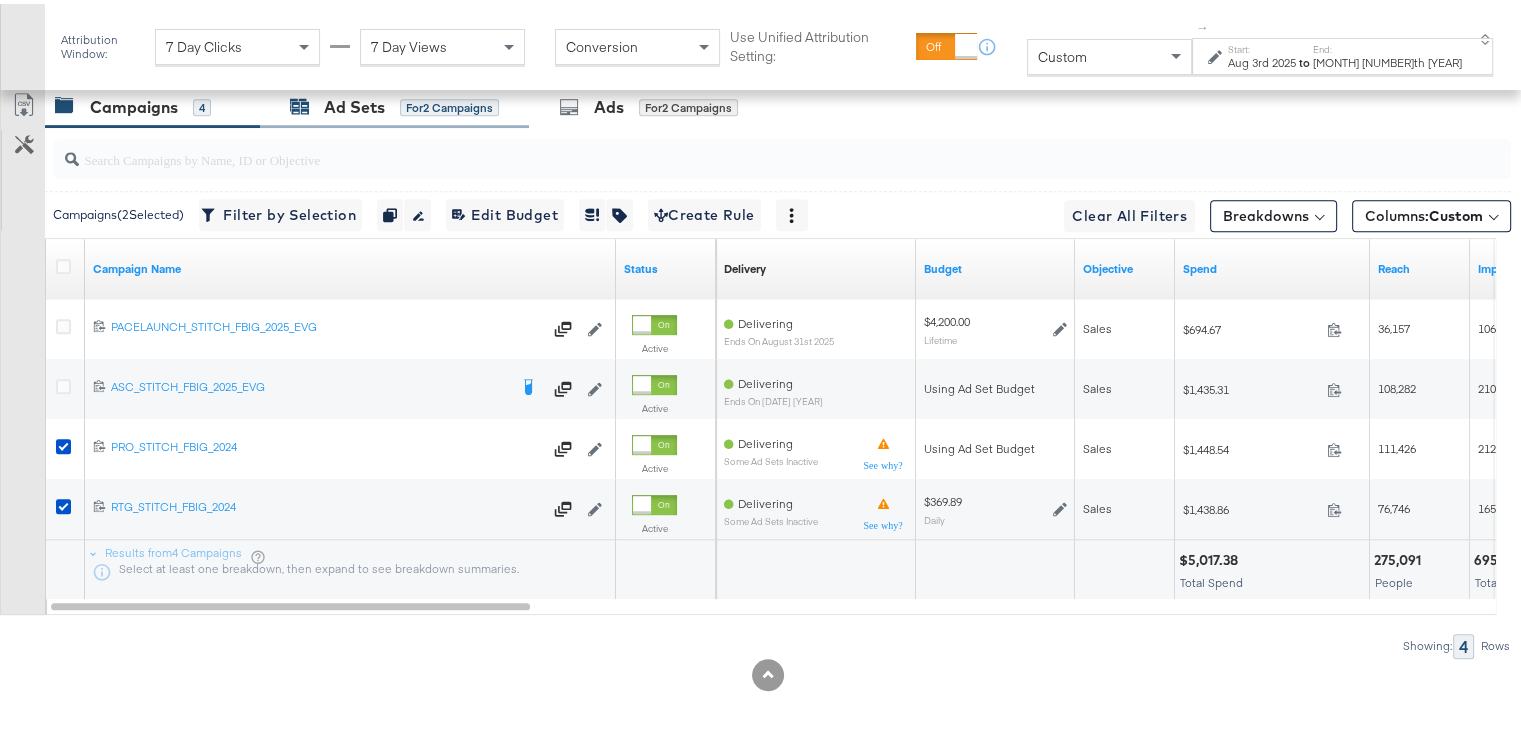 click on "Ad Sets" at bounding box center [354, 103] 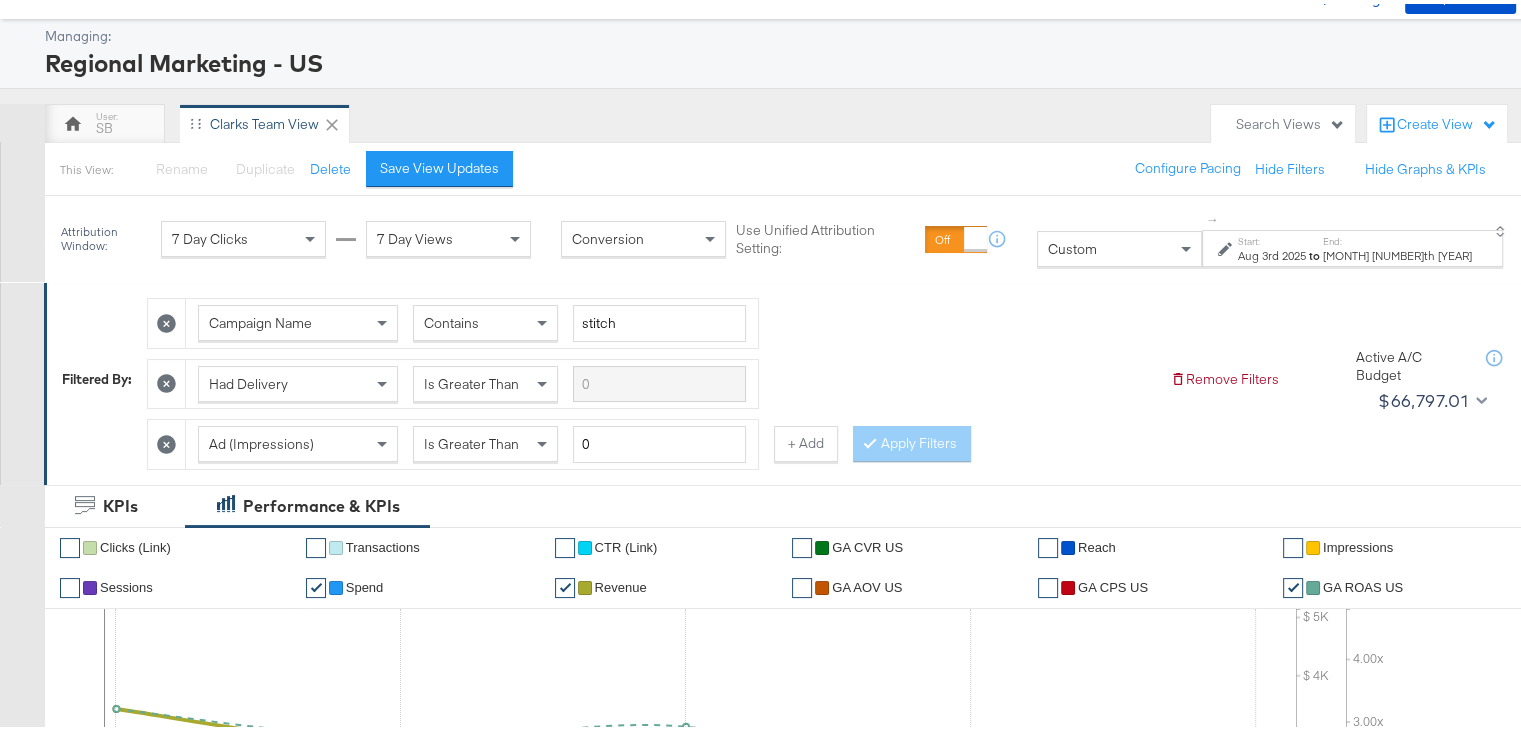 scroll, scrollTop: 0, scrollLeft: 0, axis: both 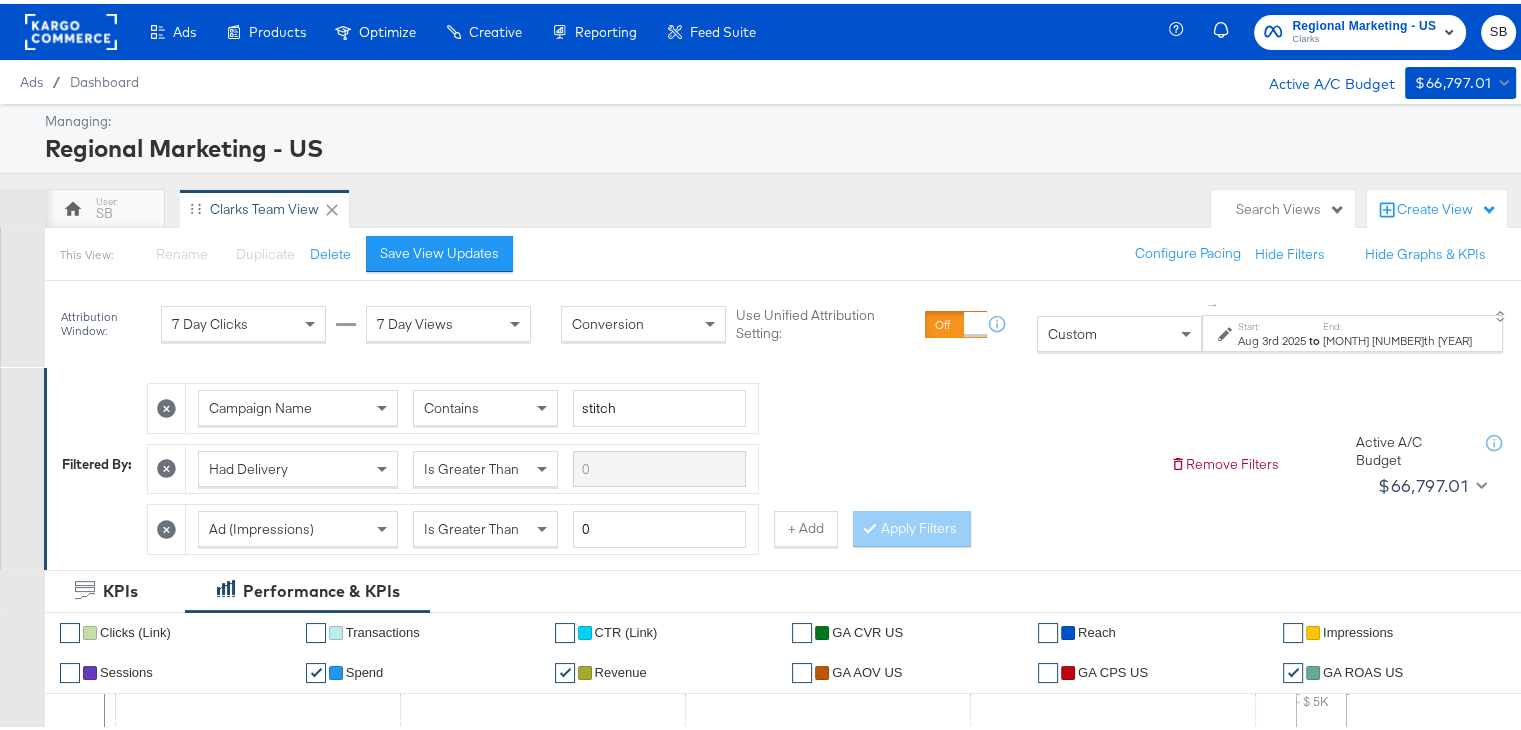 click on "Clarks" at bounding box center [1364, 36] 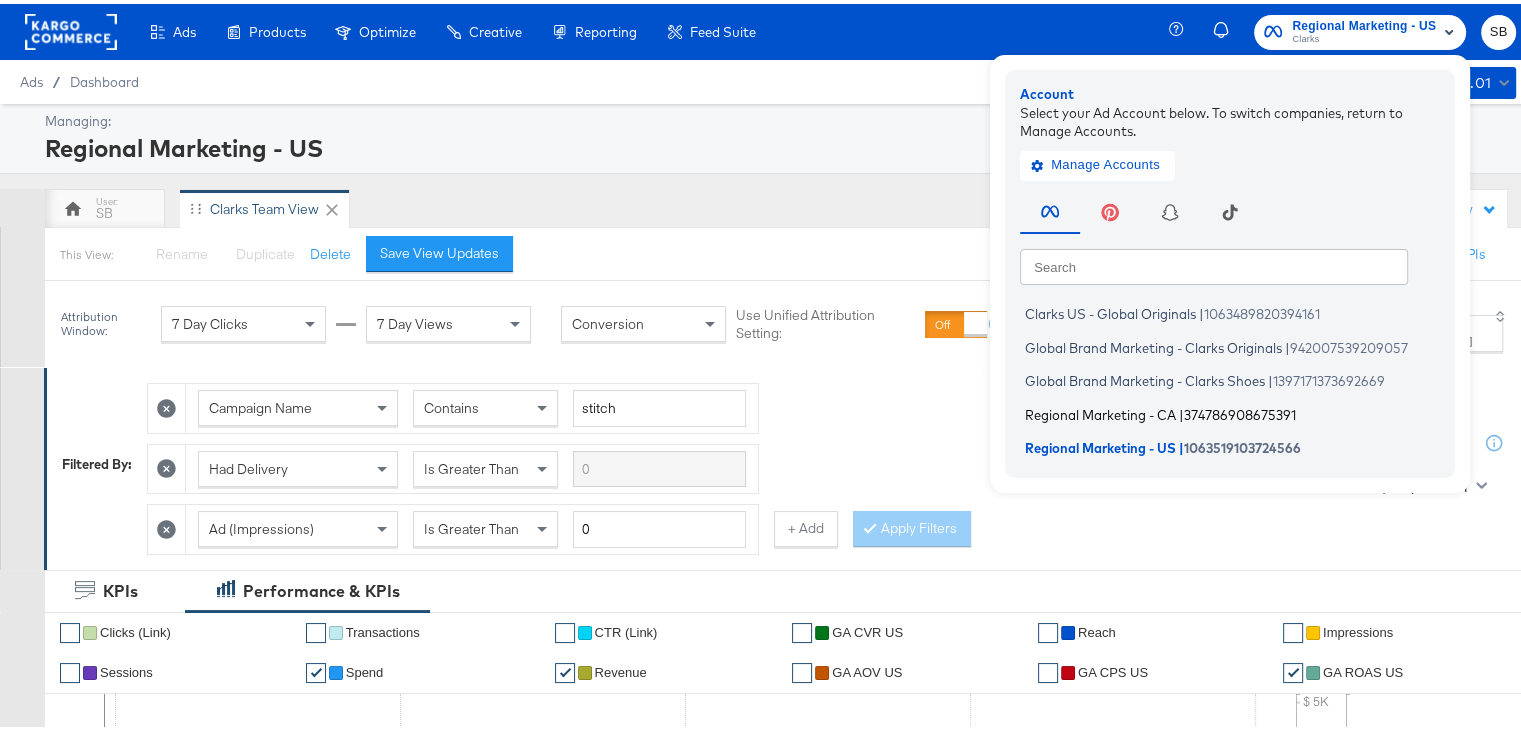 click on "Regional Marketing - CA" at bounding box center [1100, 410] 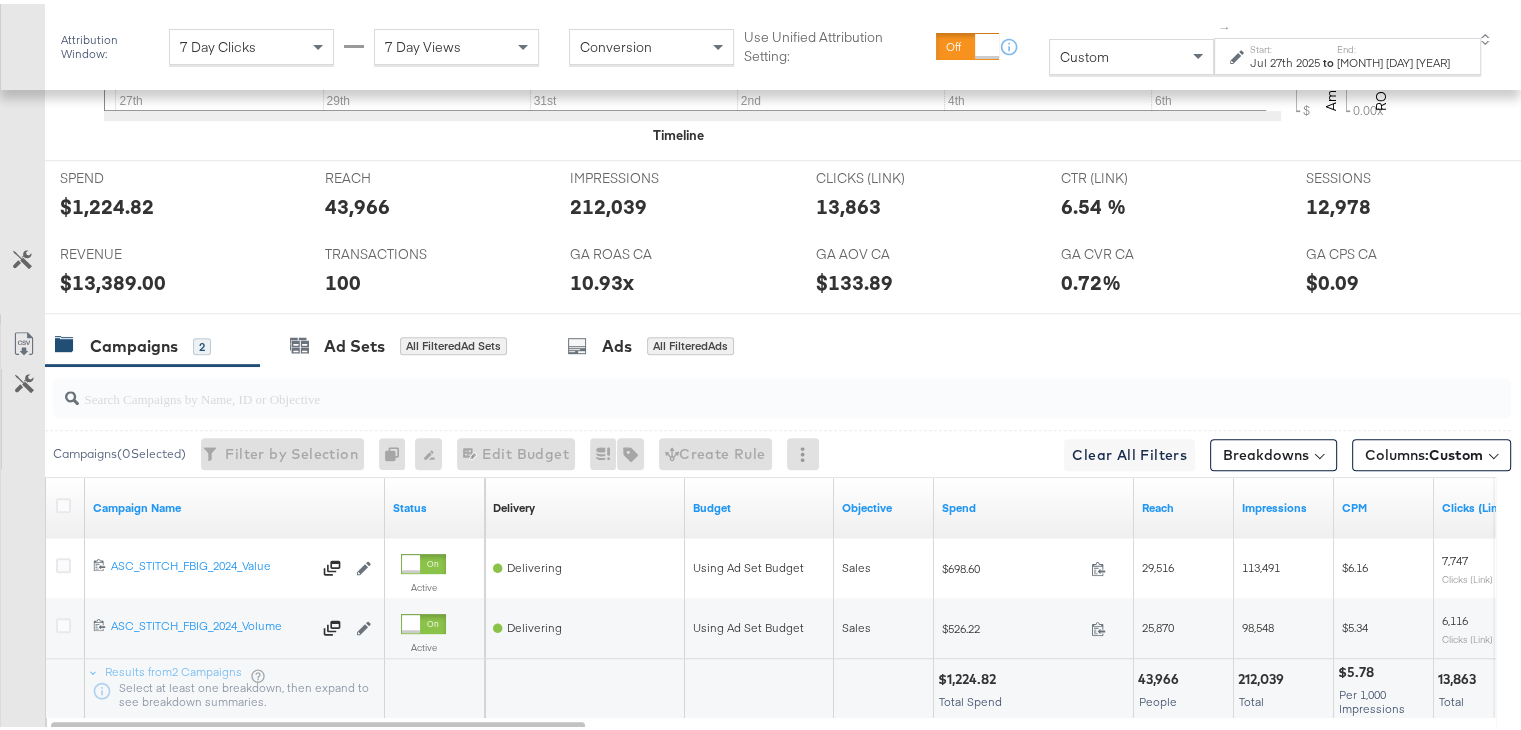 scroll, scrollTop: 991, scrollLeft: 0, axis: vertical 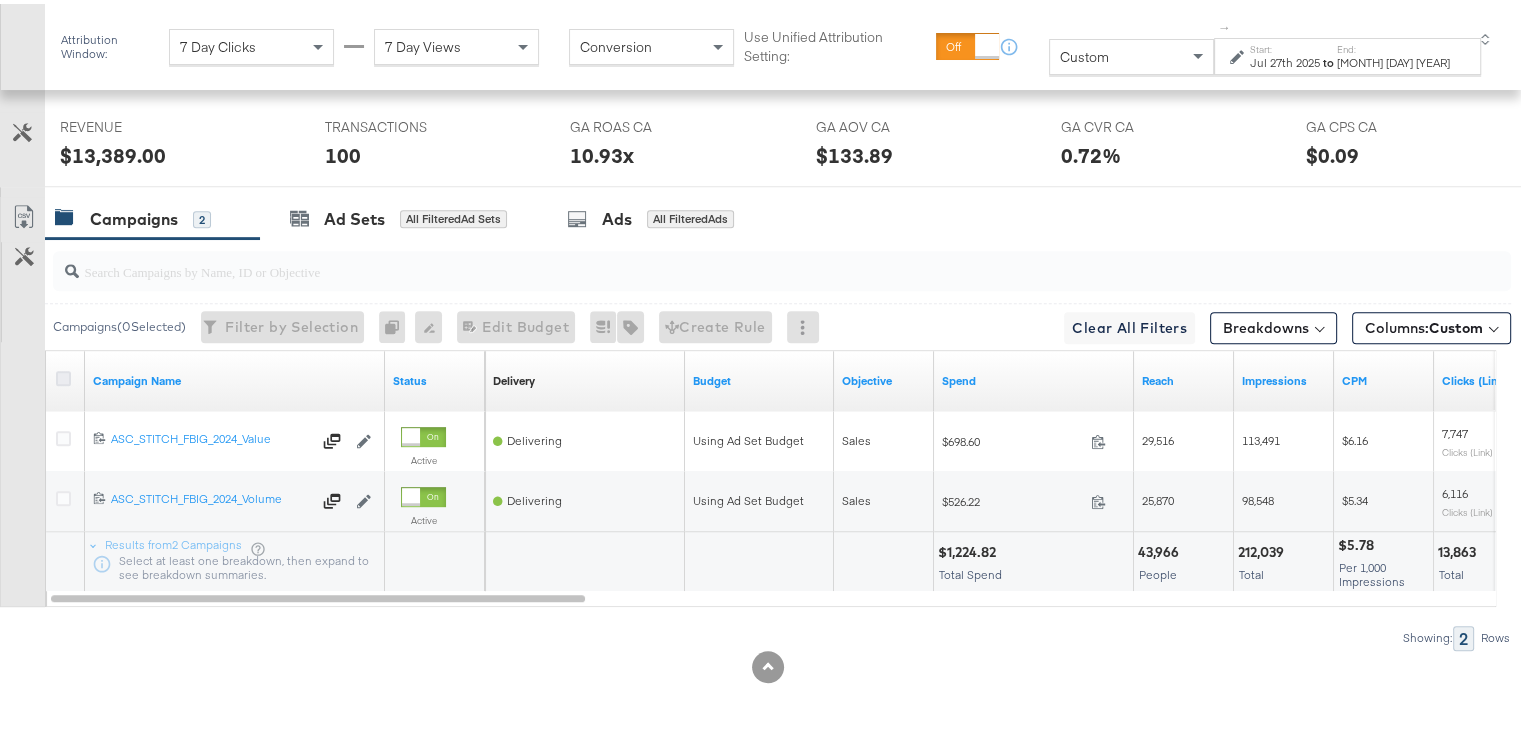 click at bounding box center [63, 374] 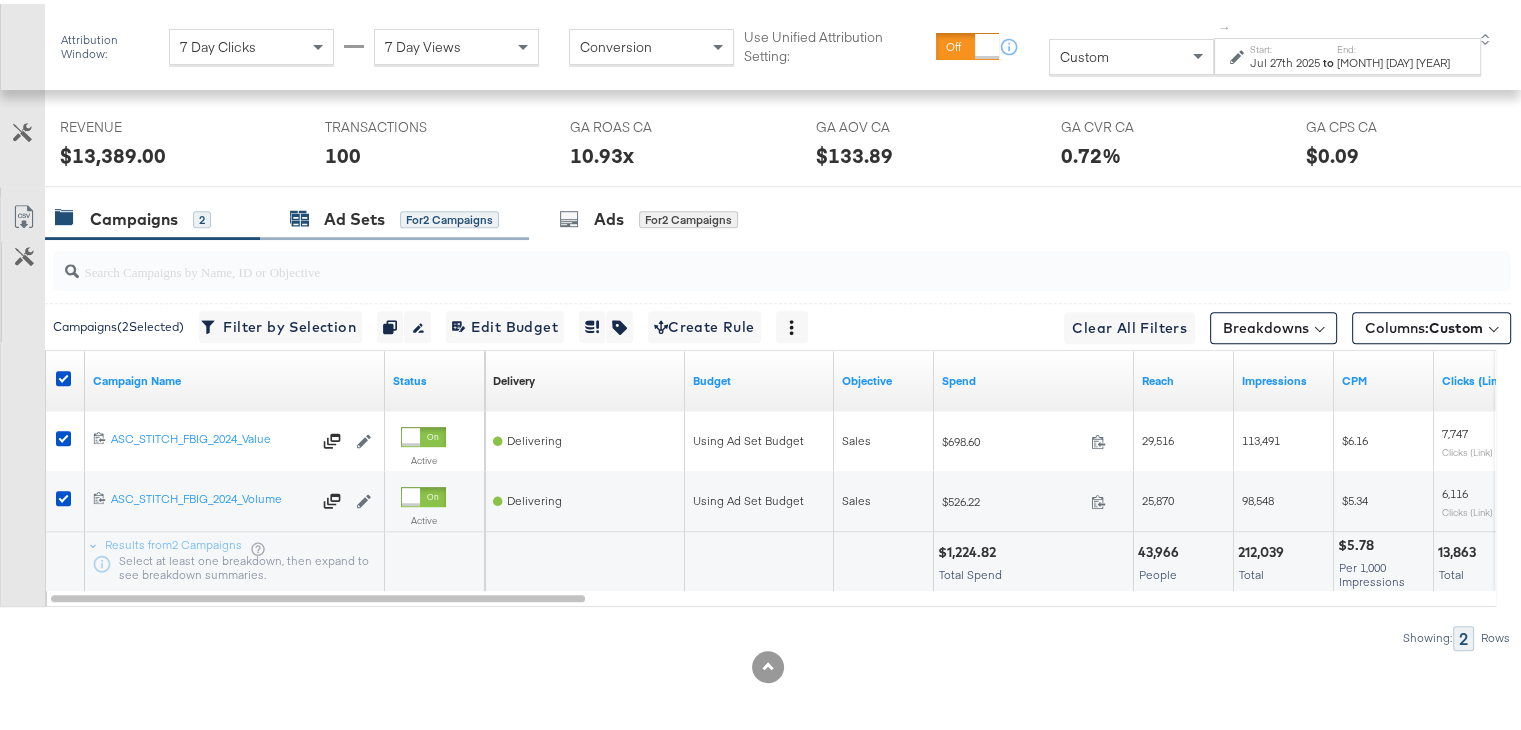click on "Ad Sets" at bounding box center [354, 215] 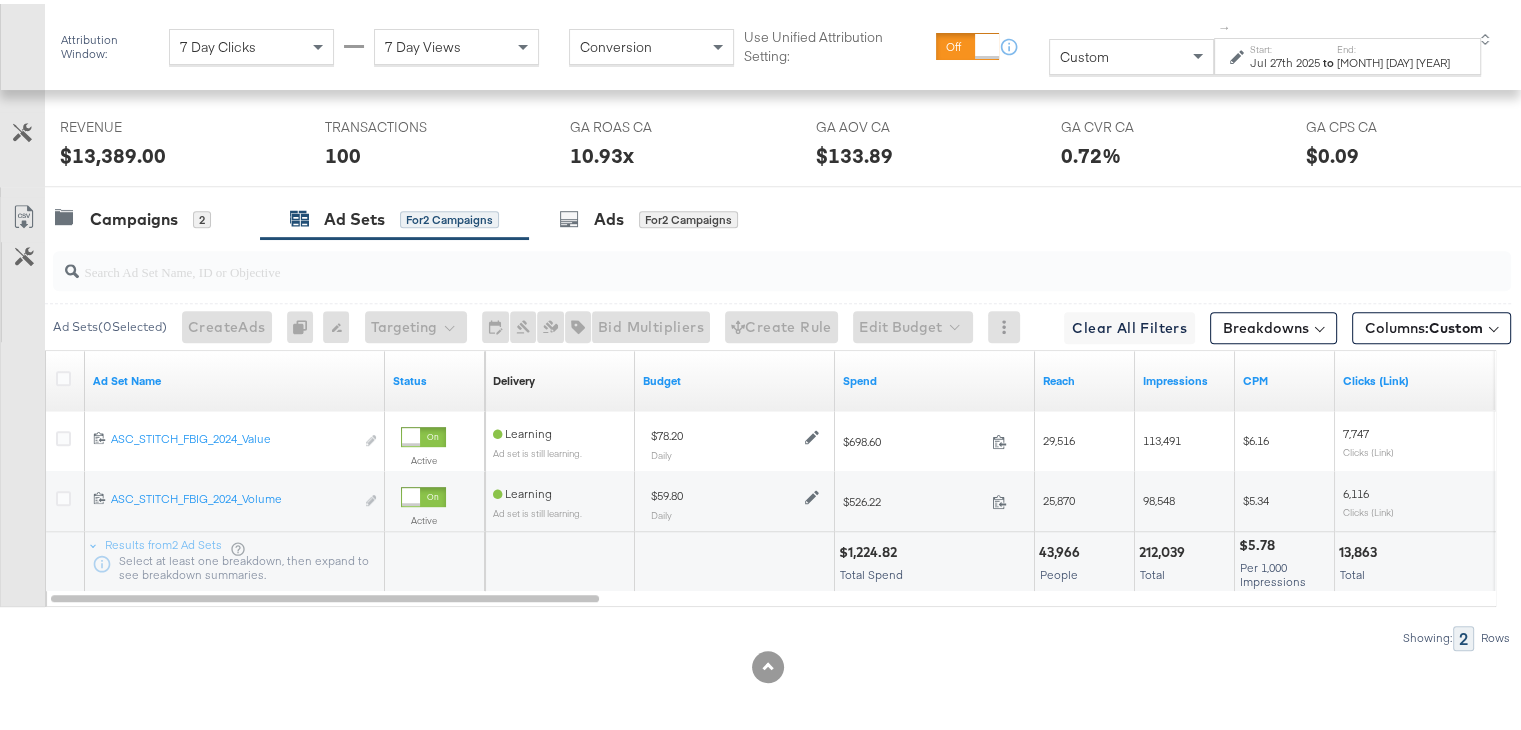 click on "Jul 27th 2025" at bounding box center (1285, 59) 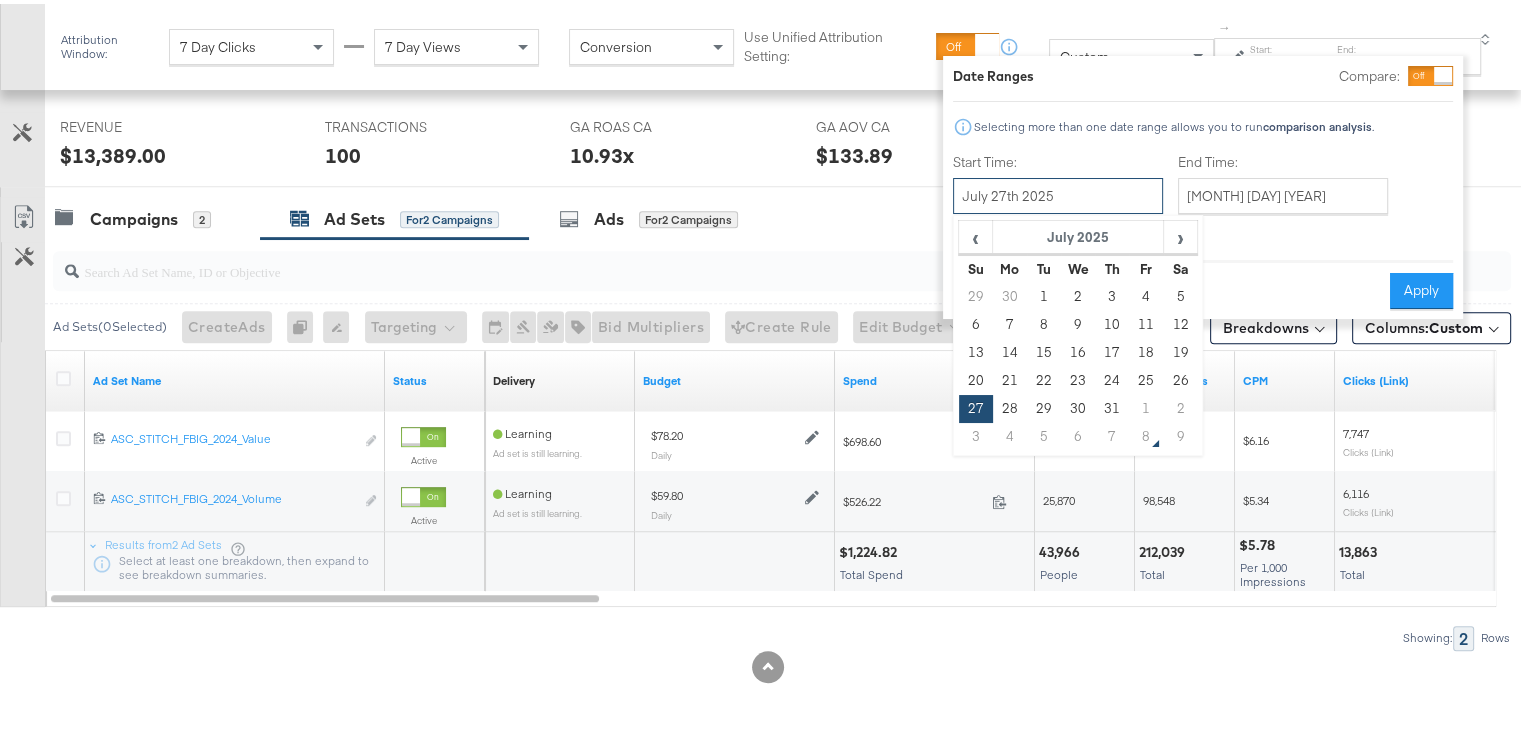 click on "July 27th 2025" at bounding box center [1058, 192] 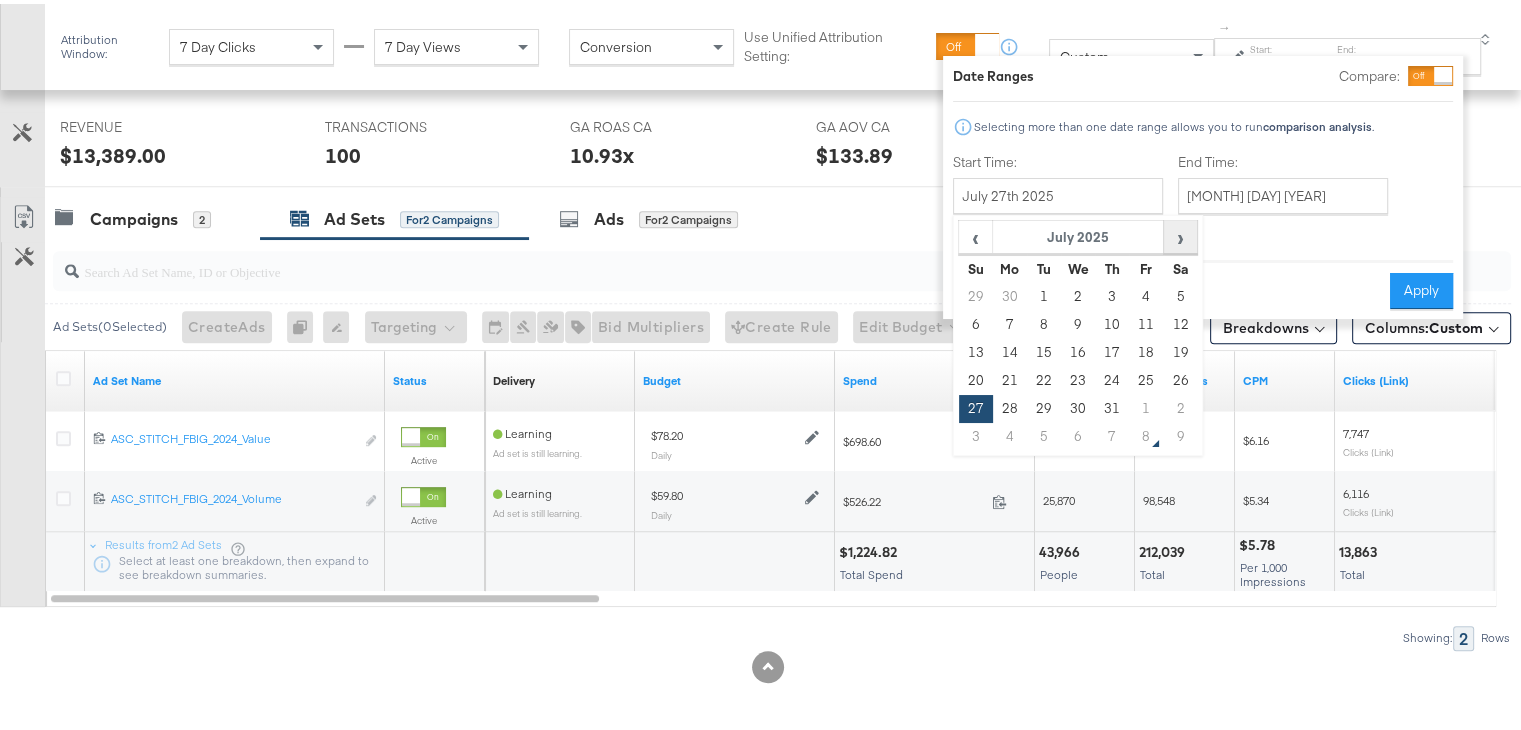 click on "›" at bounding box center (1180, 233) 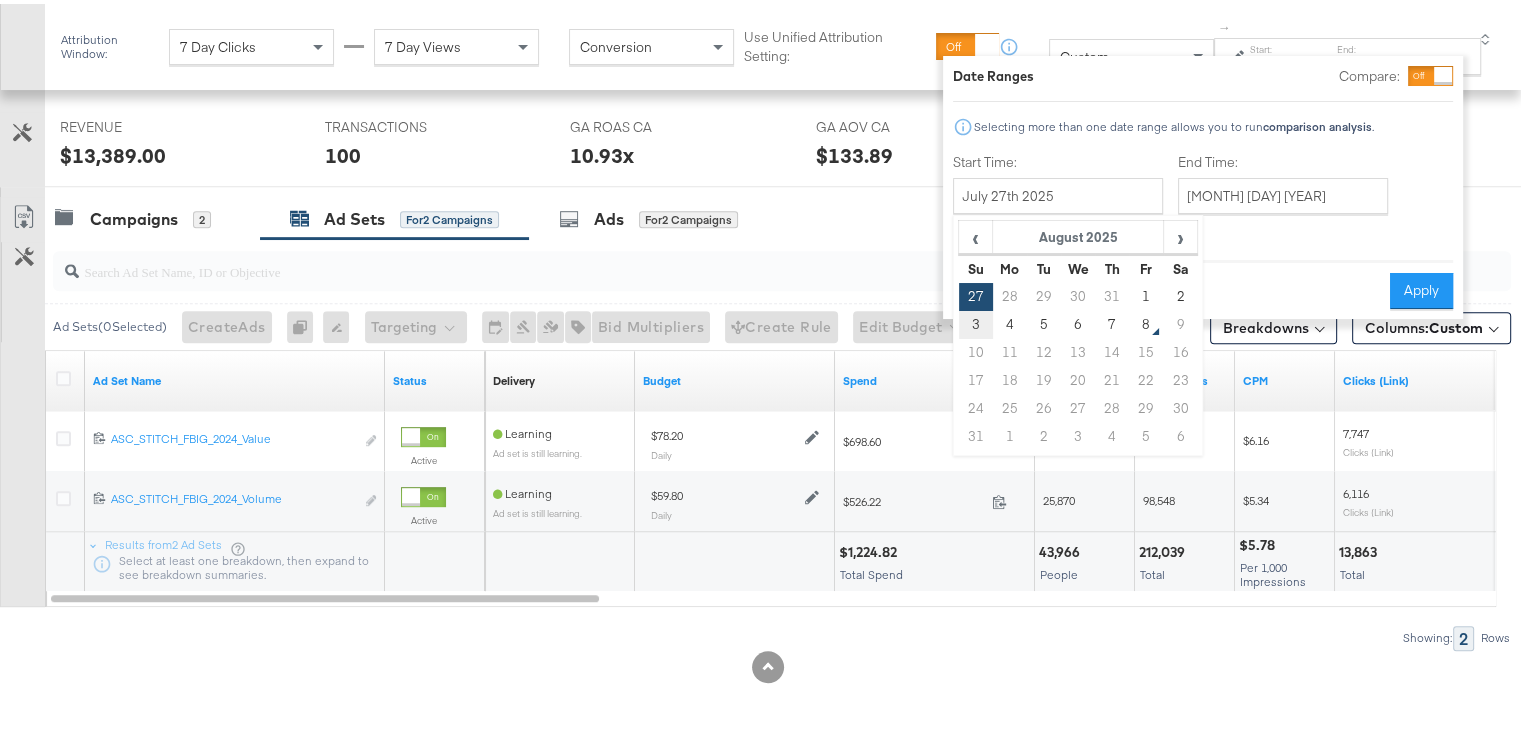 click on "3" at bounding box center [976, 321] 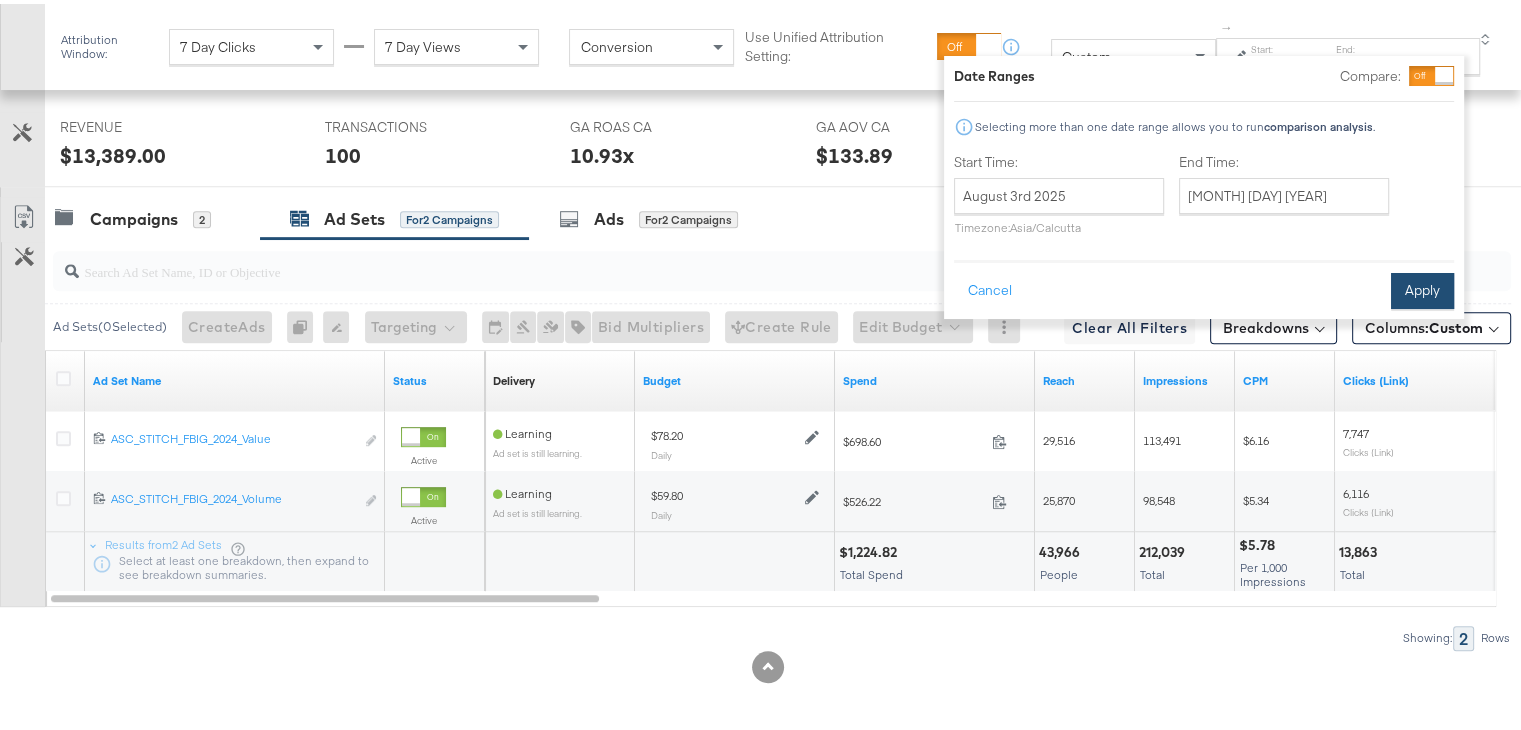 click on "Apply" at bounding box center (1422, 287) 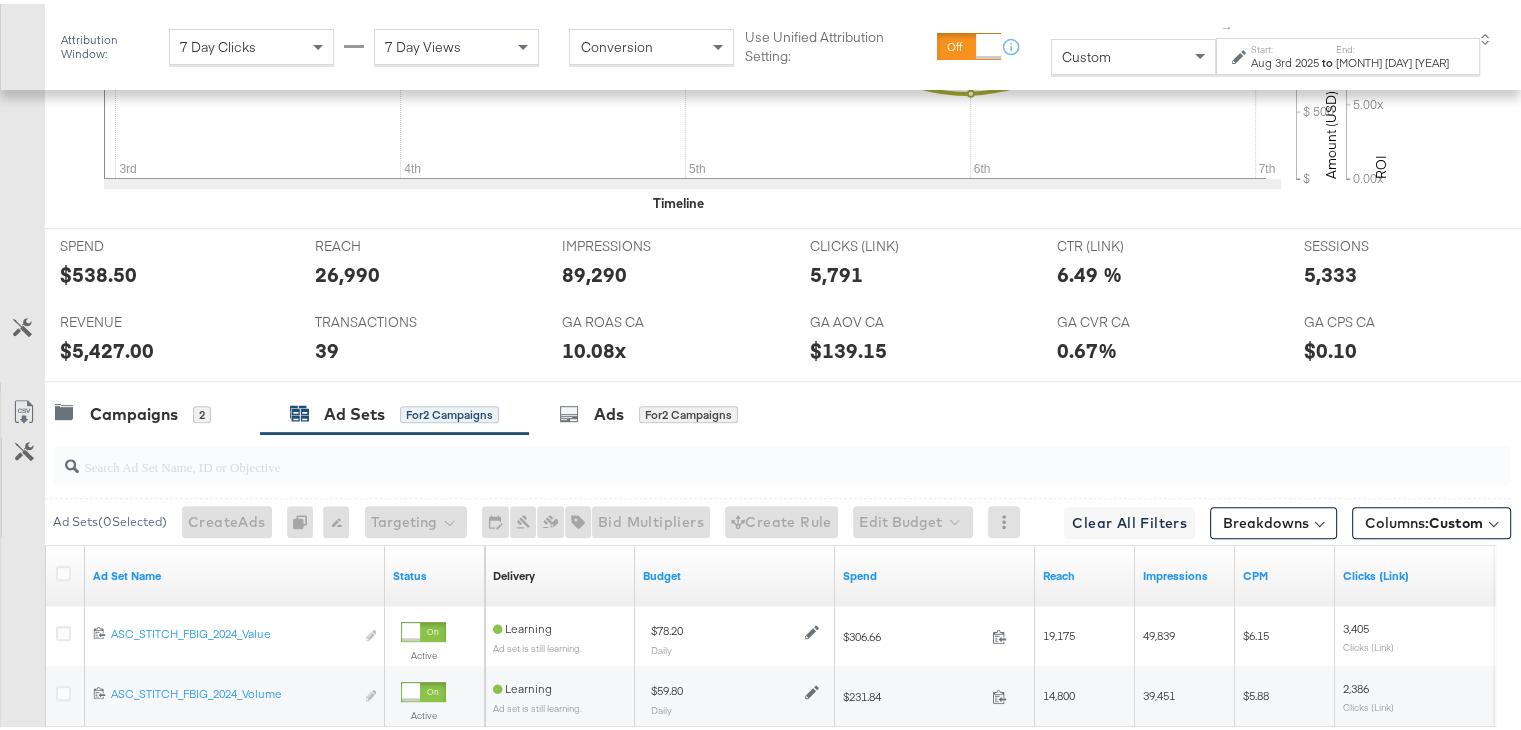 scroll, scrollTop: 991, scrollLeft: 0, axis: vertical 